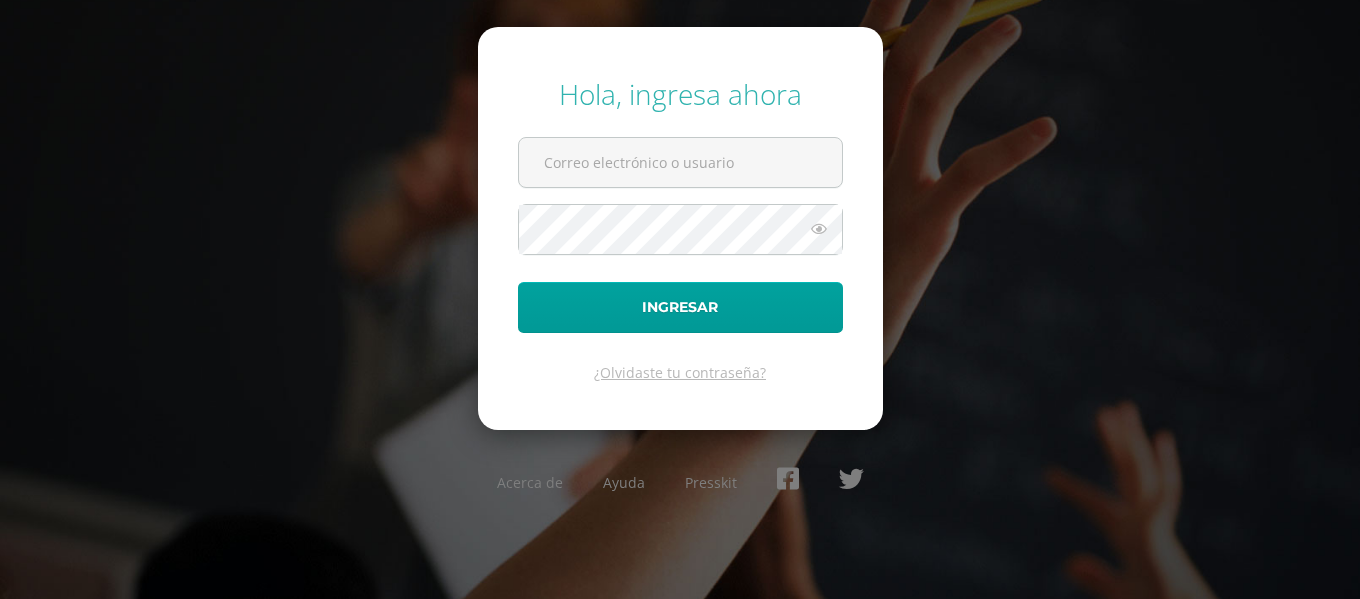scroll, scrollTop: 0, scrollLeft: 0, axis: both 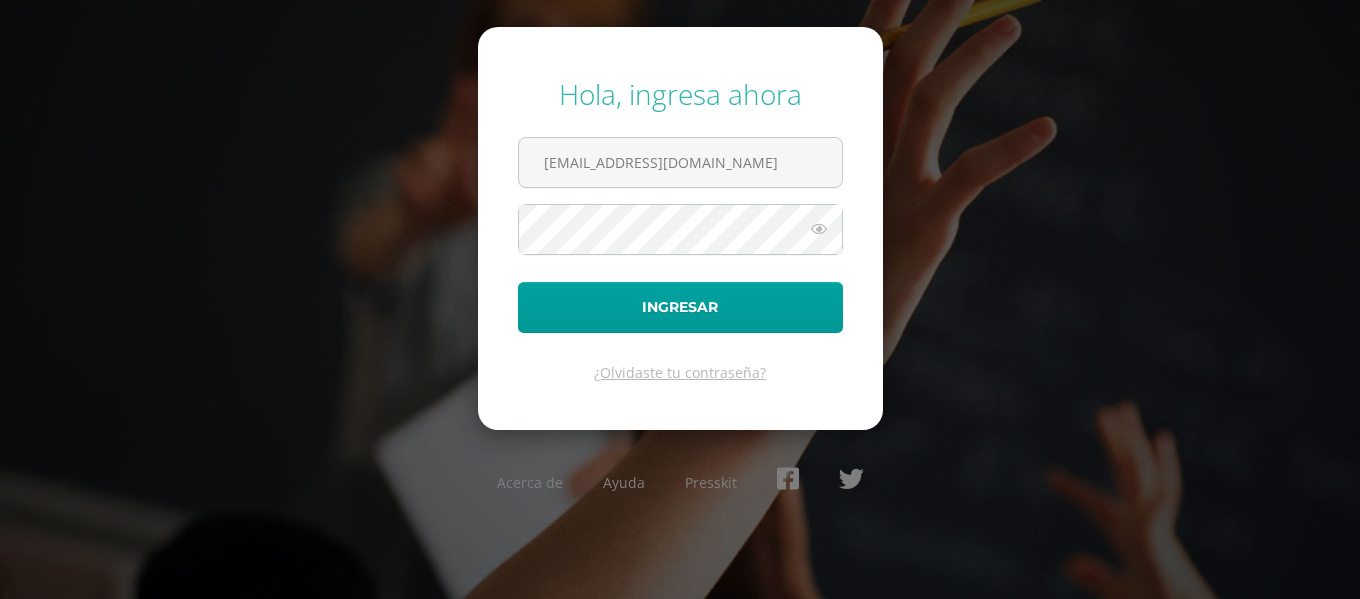 type on "[EMAIL_ADDRESS][DOMAIN_NAME]" 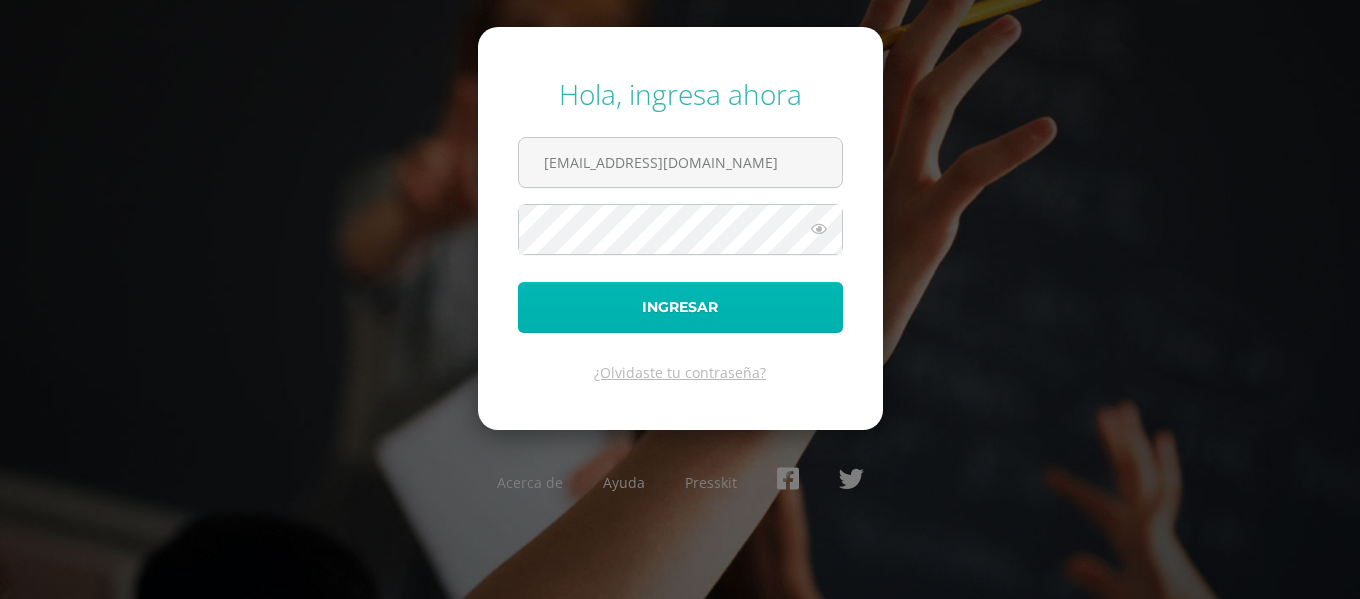 click on "Ingresar" at bounding box center (680, 307) 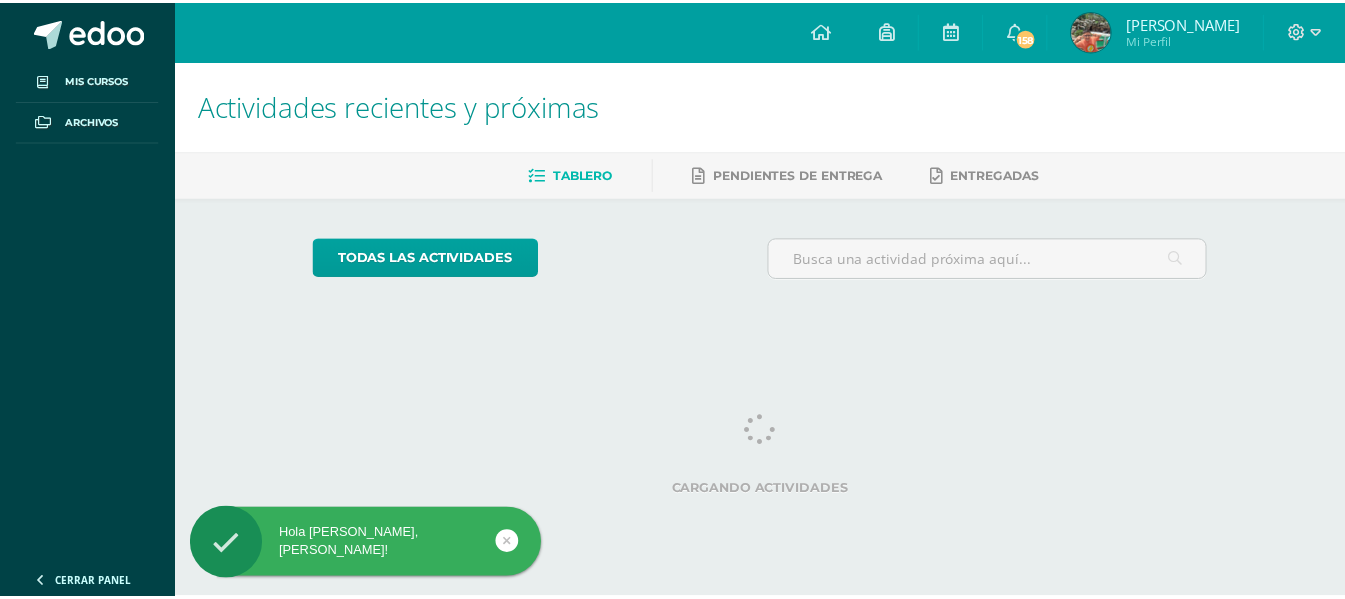scroll, scrollTop: 0, scrollLeft: 0, axis: both 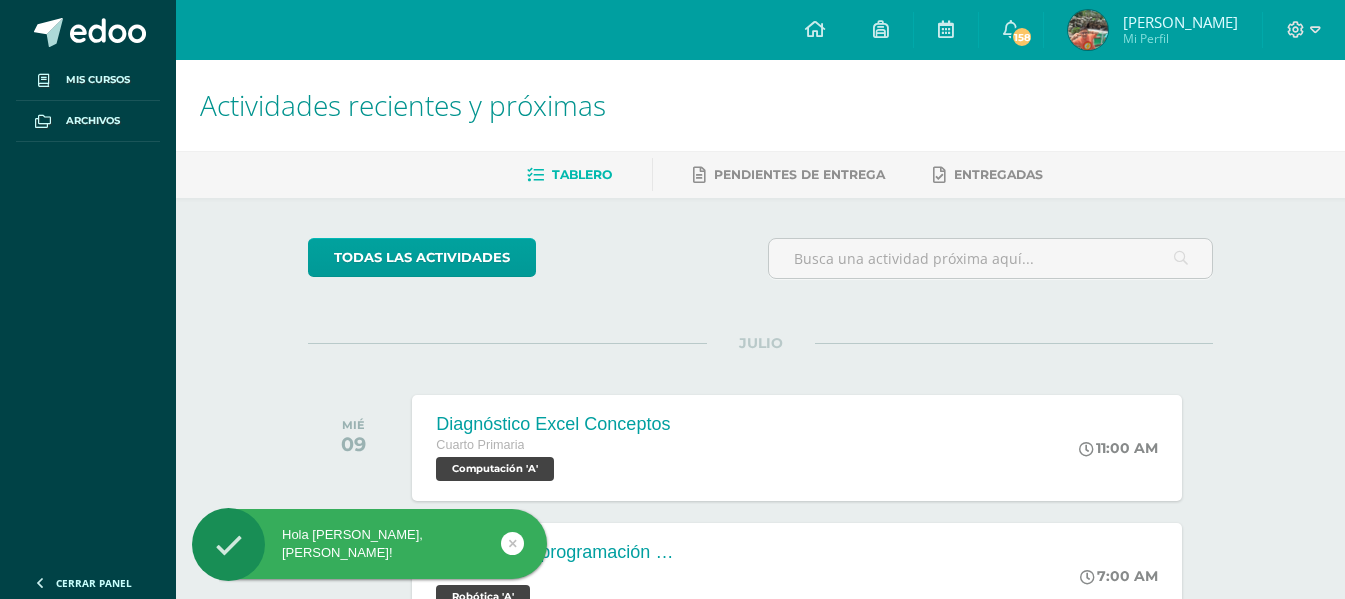 click on "Hola Juan Pablo, bienvenido a Edoo!" at bounding box center [369, 544] 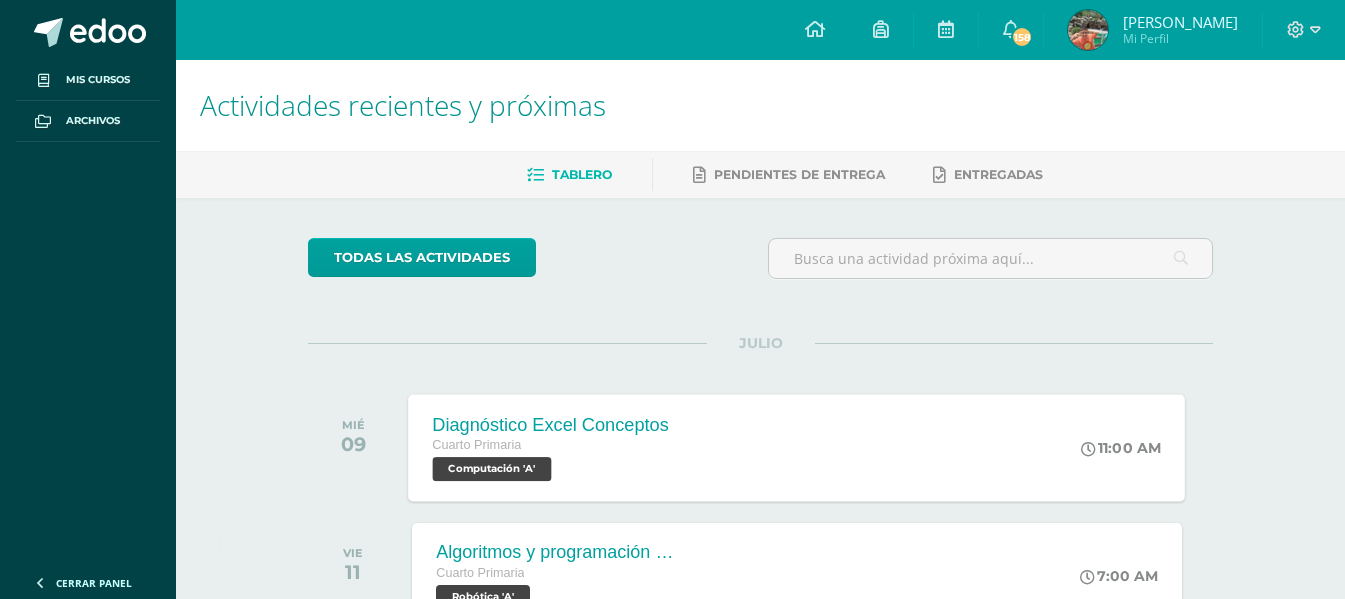 click on "Computación 'A'" at bounding box center [492, 469] 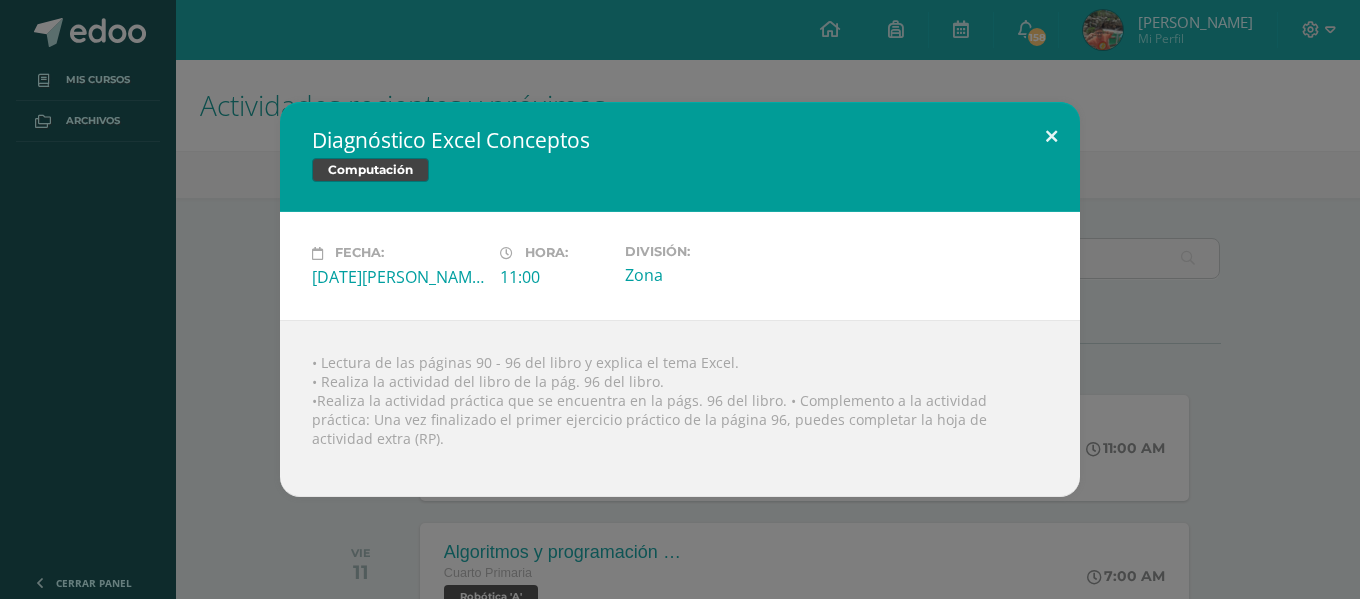 click at bounding box center (1051, 136) 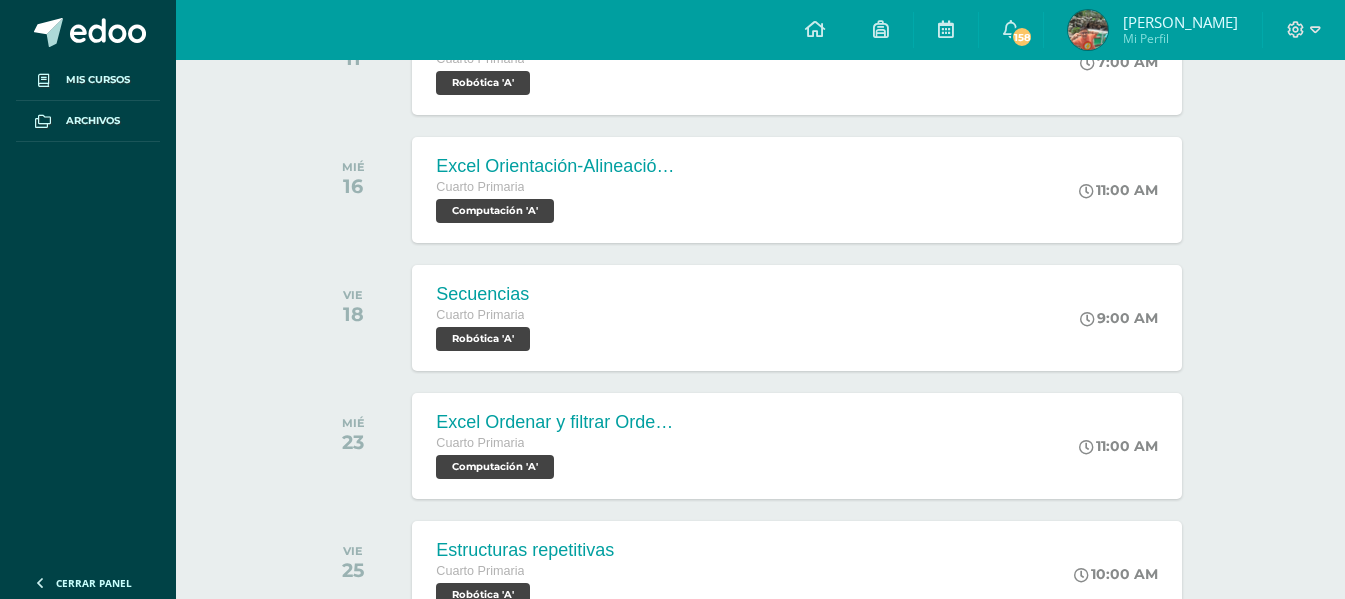 scroll, scrollTop: 0, scrollLeft: 0, axis: both 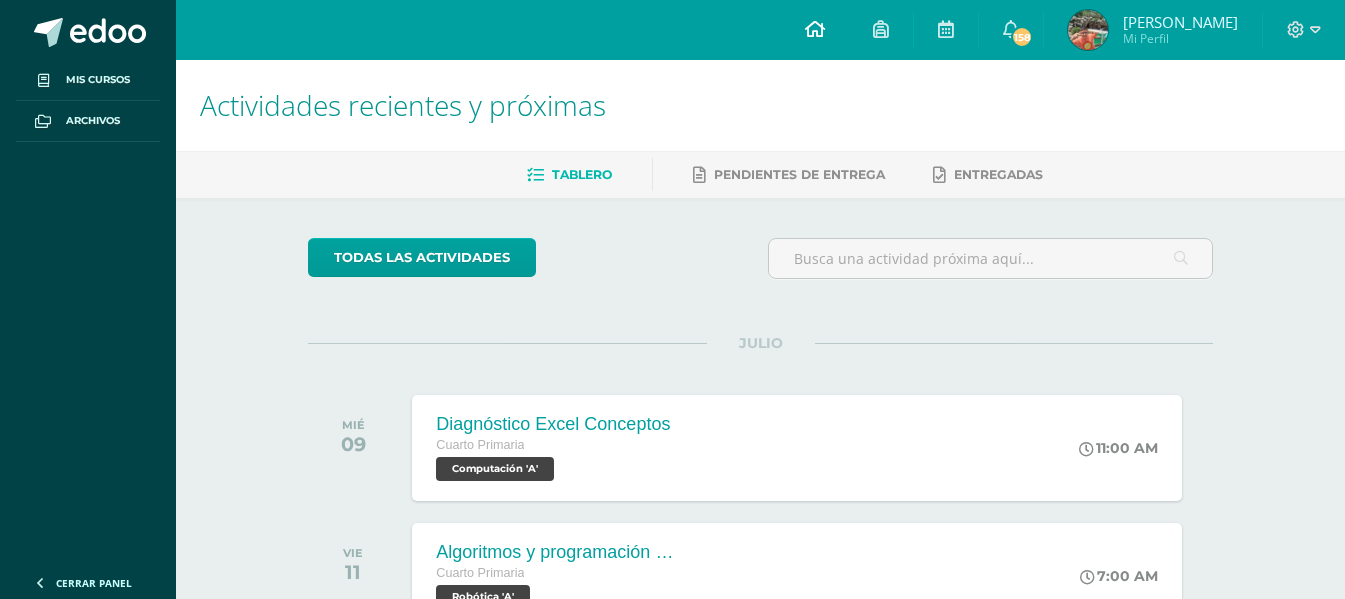 drag, startPoint x: 1359, startPoint y: 302, endPoint x: 858, endPoint y: 29, distance: 570.55237 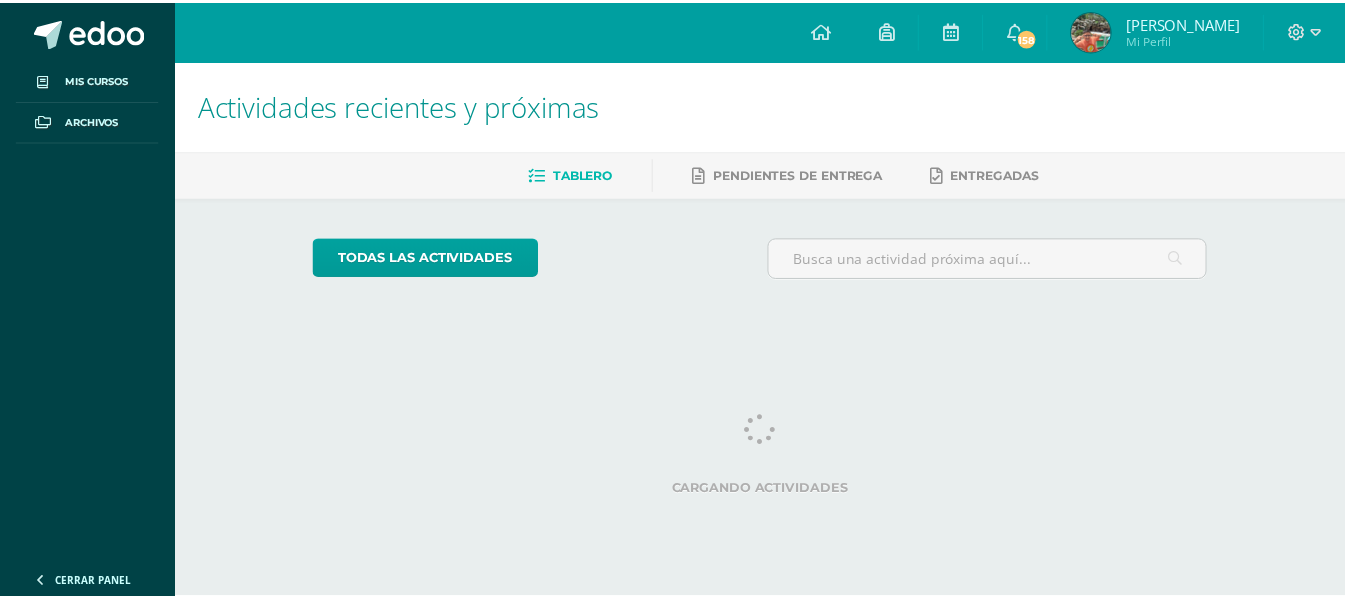 scroll, scrollTop: 0, scrollLeft: 0, axis: both 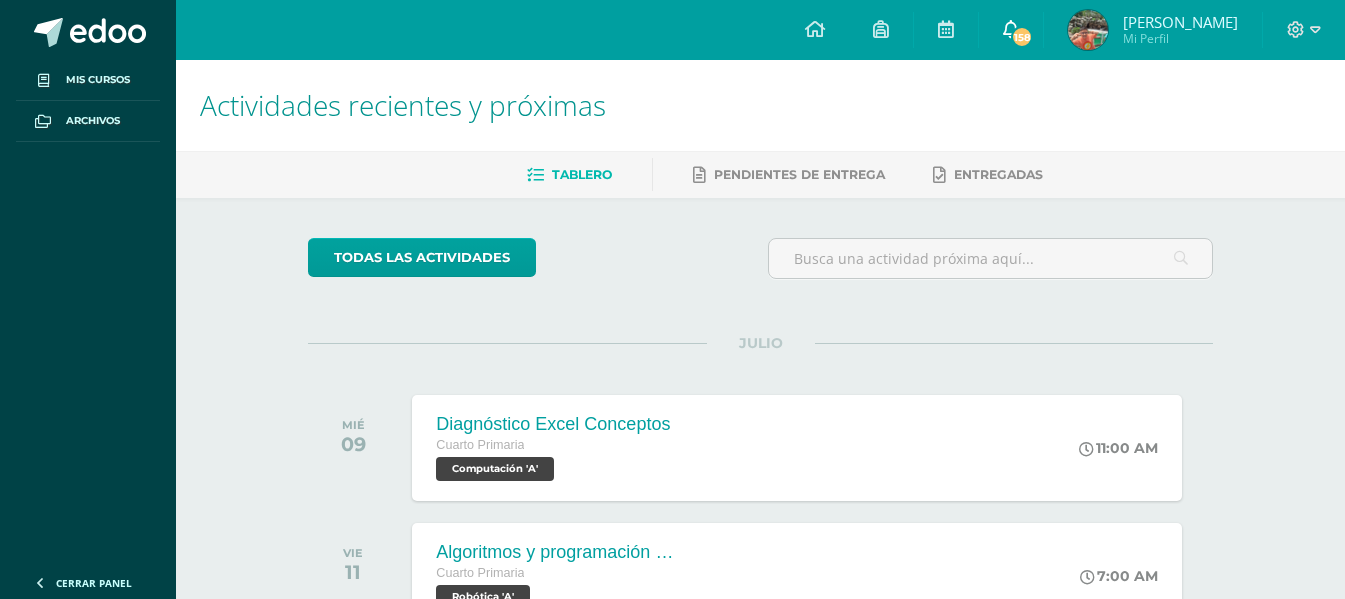 click on "158" at bounding box center (1022, 37) 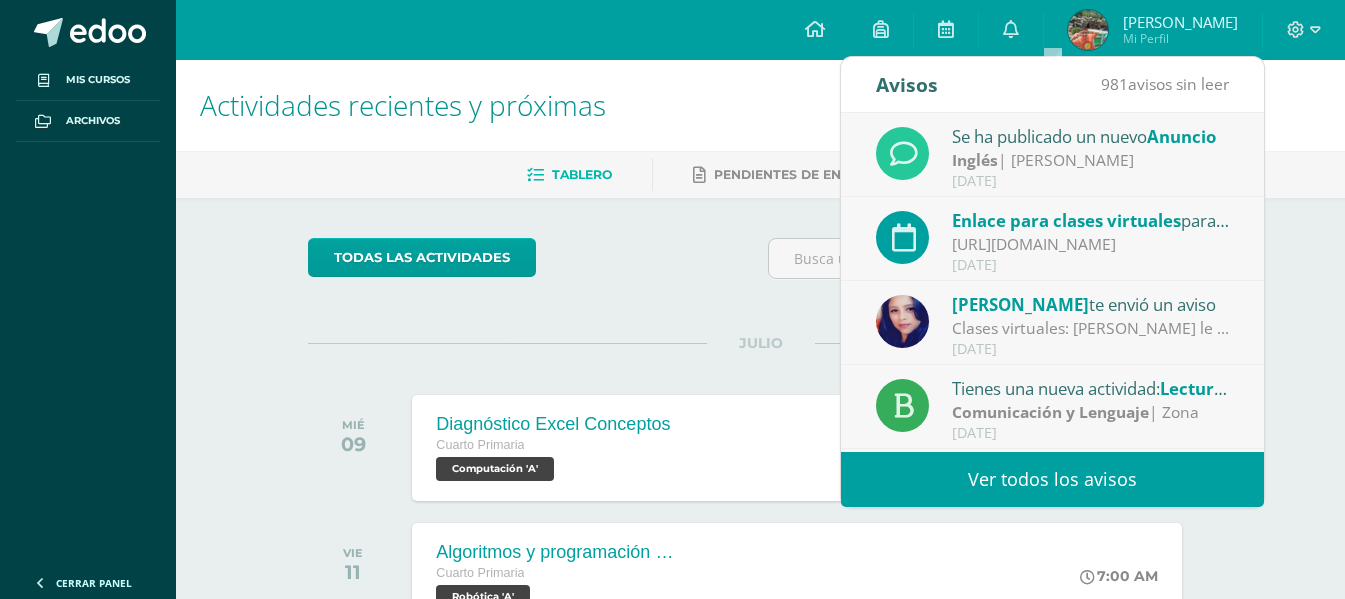 click on "Inglés
| Carina Pérez" at bounding box center (1091, 160) 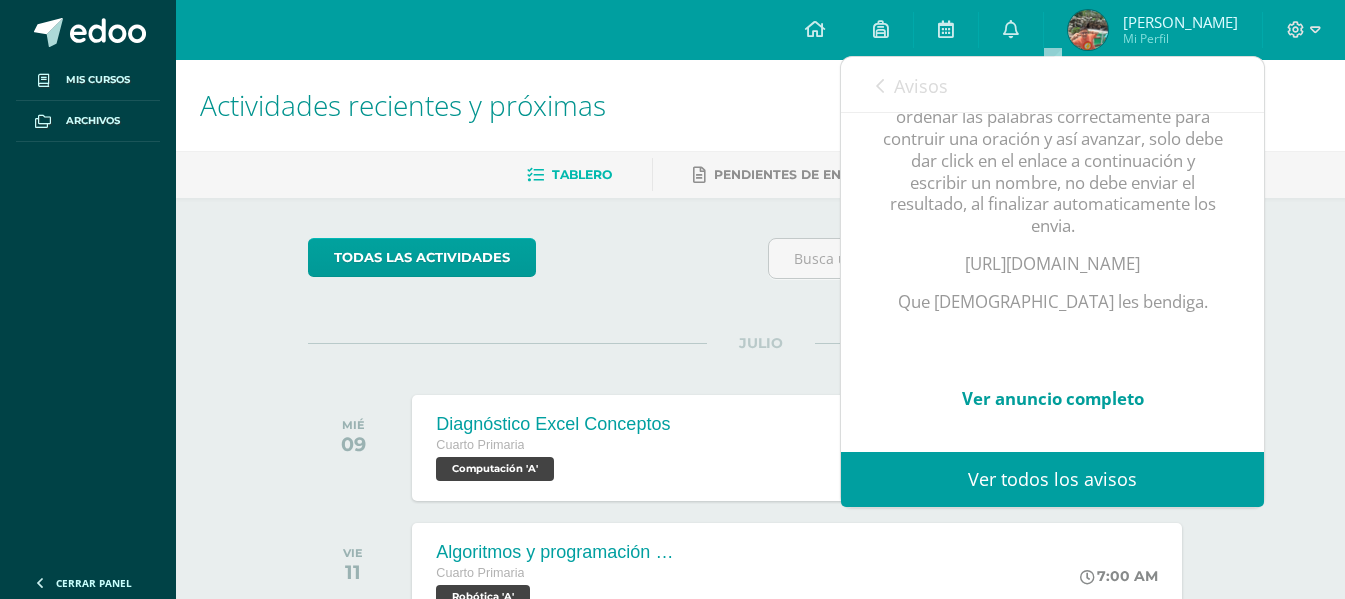 scroll, scrollTop: 456, scrollLeft: 0, axis: vertical 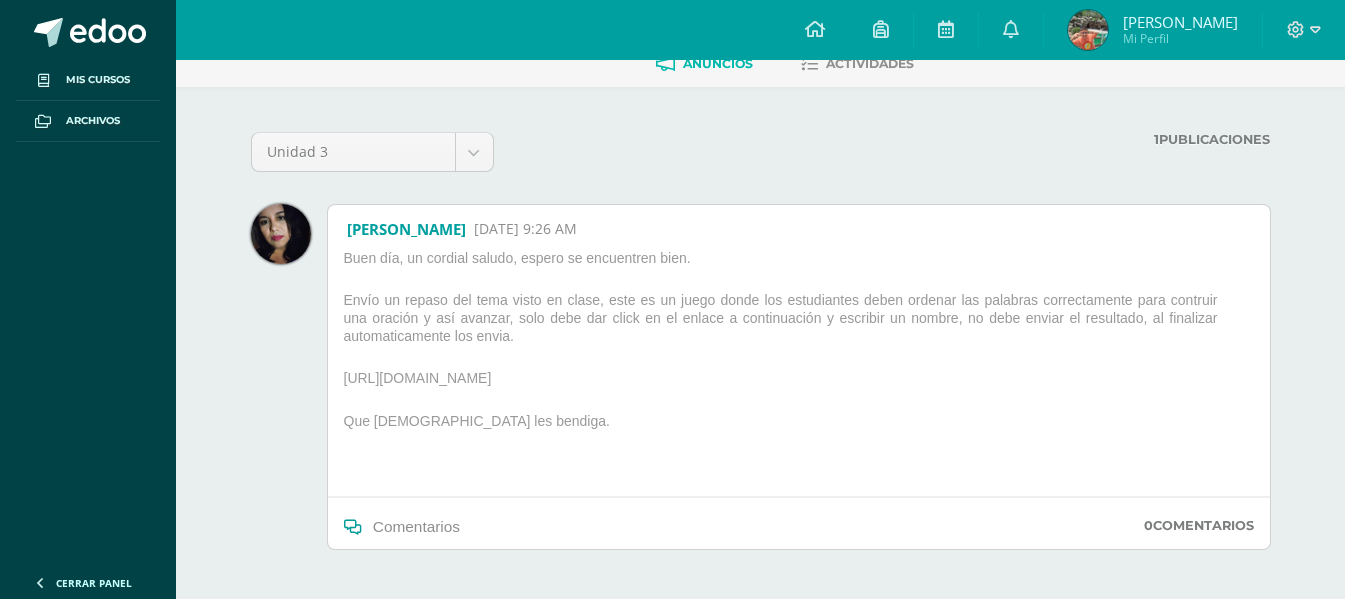 click on "https://wordwall.net/play/31599/513/461" at bounding box center [799, 382] 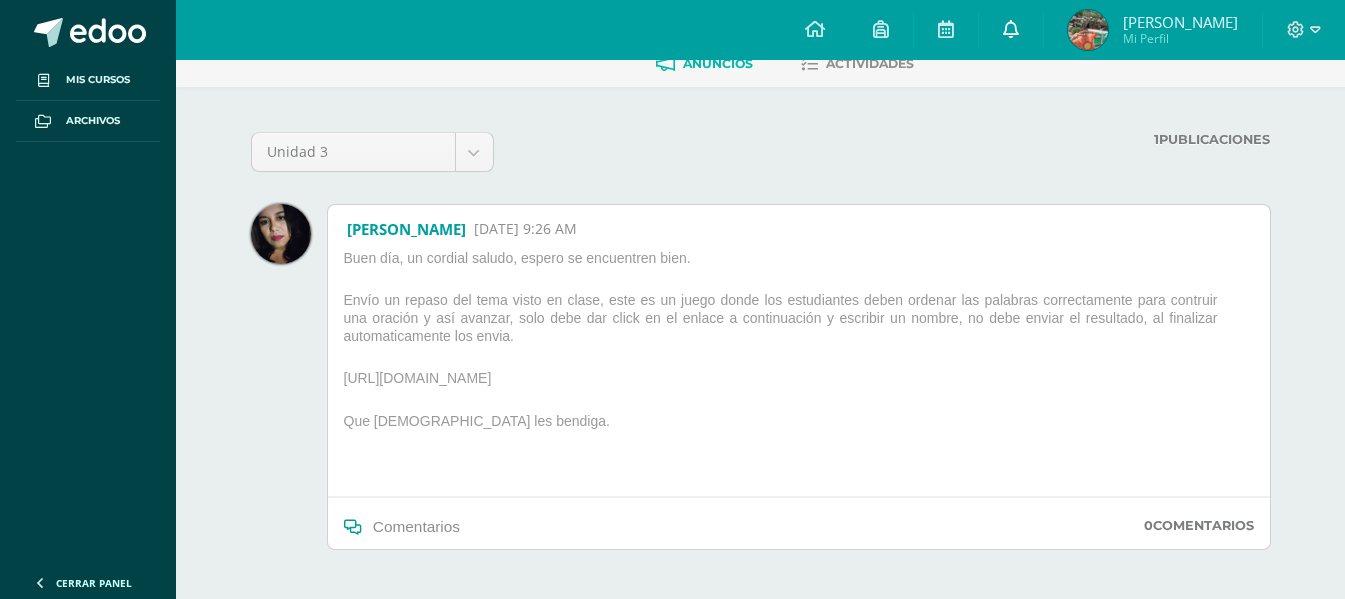 click at bounding box center (1011, 29) 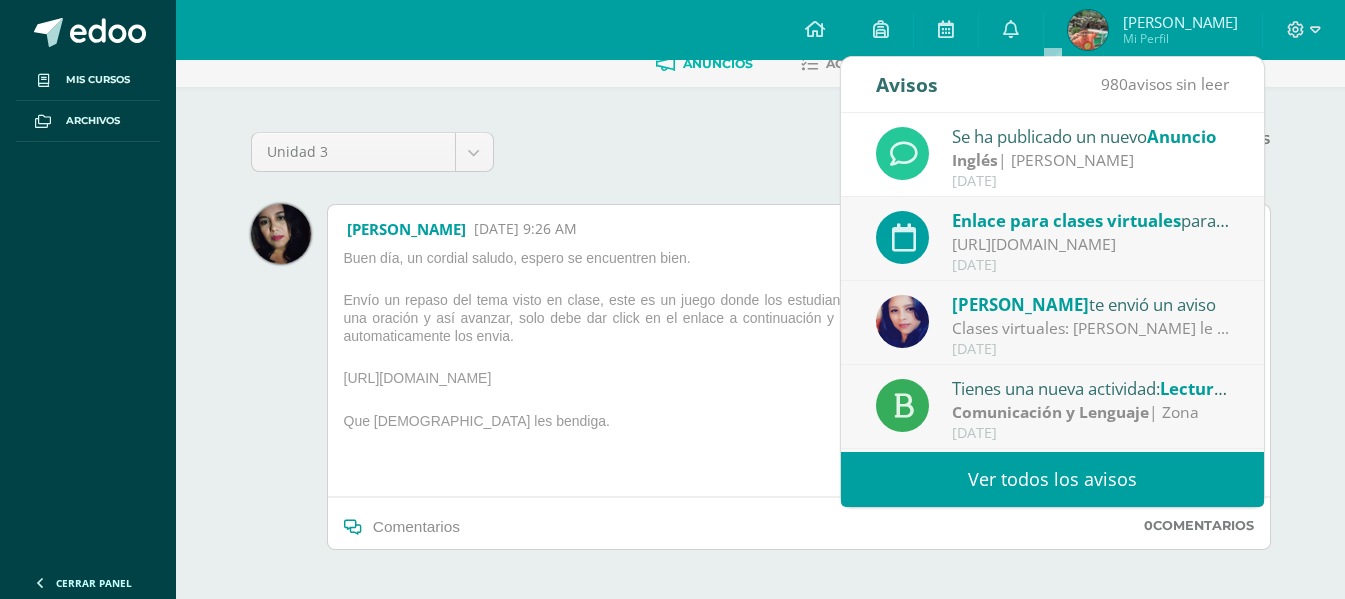 click on "Enlace para clases virtuales" at bounding box center (1066, 220) 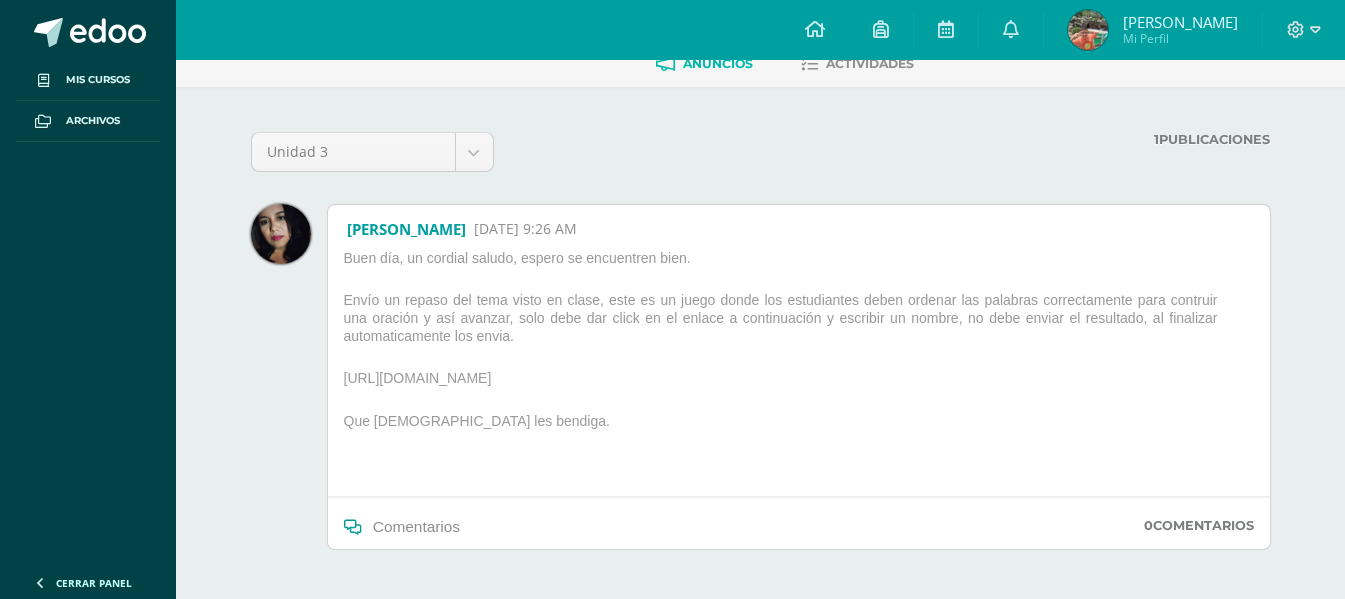 click on "Unidad 3                             Unidad 1 Unidad 2 Unidad 3 Unidad 4 1  Publicaciones
Cargando anuncios
Carina Pérez
09 Jul, 9:26 AM
Buen día, un cordial saludo, espero se encuentren bien. Envío un repaso del tema visto en clase, este es un juego donde los estudiantes deben ordenar las palabras correctamente para contruir una oración y así avanzar, solo debe dar click en el enlace a continuación y escribir un nombre, no debe enviar el resultado, al finalizar automaticamente los envia. https://wordwall.net/play/31599/513/461 Que Dios les bendiga.
Comentarios
0" at bounding box center [761, 405] 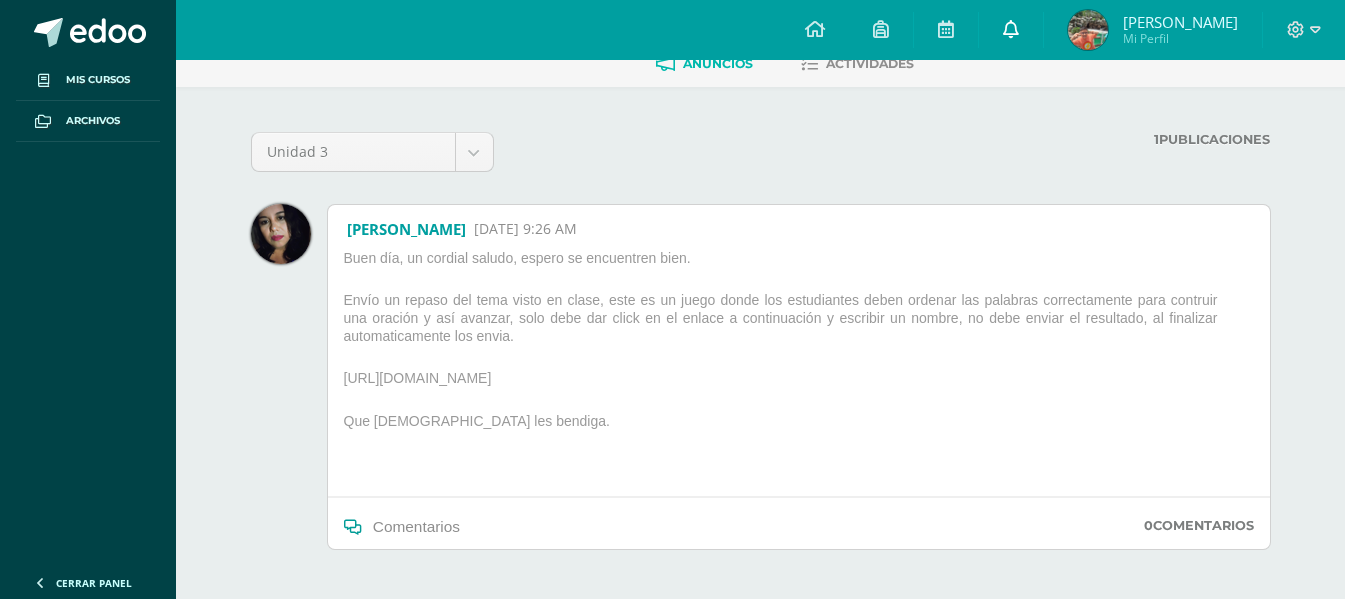 click at bounding box center (1011, 29) 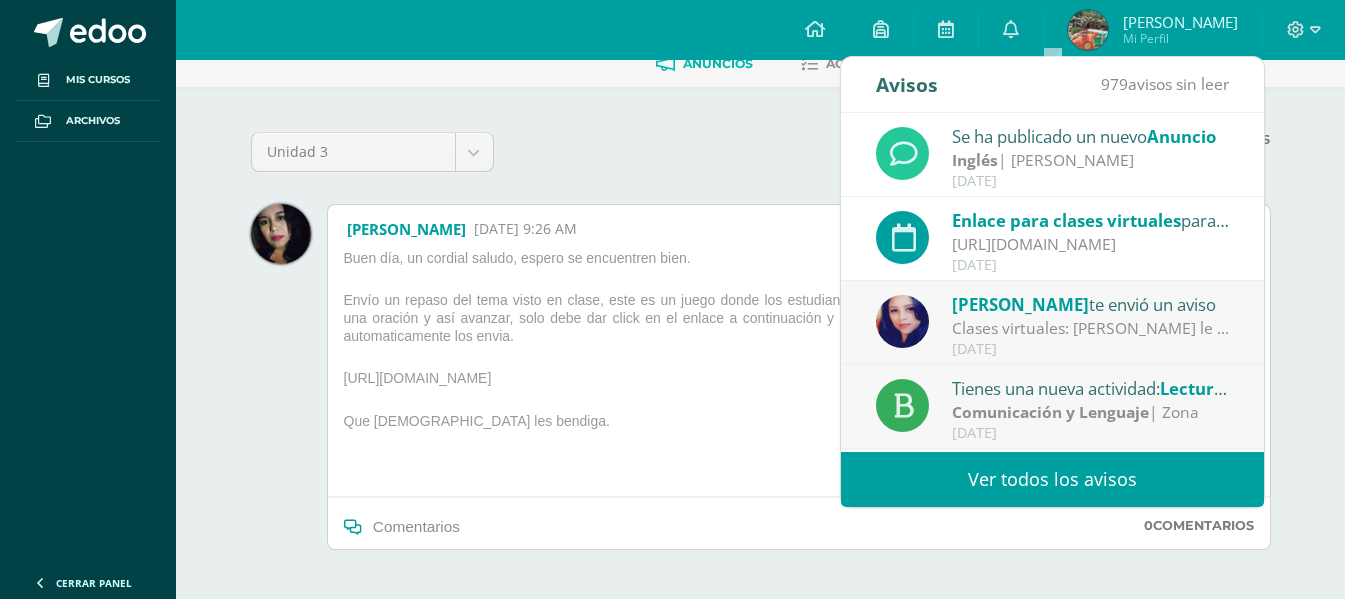 click on "Clases virtuales:
Marisol Alvizures le está invitando a una reunión de Zoom programada.
Tema: Clases Virtuales
Hora: 9 jul 2025 08:00 a. m. Guatemala
Únase a la reunión de Zoom
https://us04web.zoom.us/j/72004243548?pwd=FjxaxDqyduy0ReA23npDLOUeaJeQF6.1
ID de reunión: 720 0424 3548
Código de acceso: T6kU9a
Inicio de clases: 8:00 a.m. Sexto primaria
De 8:30 a 9:00 debe conectarse cuarto primaria a el enlace anterior para recibir Comunicación." at bounding box center [1091, 328] 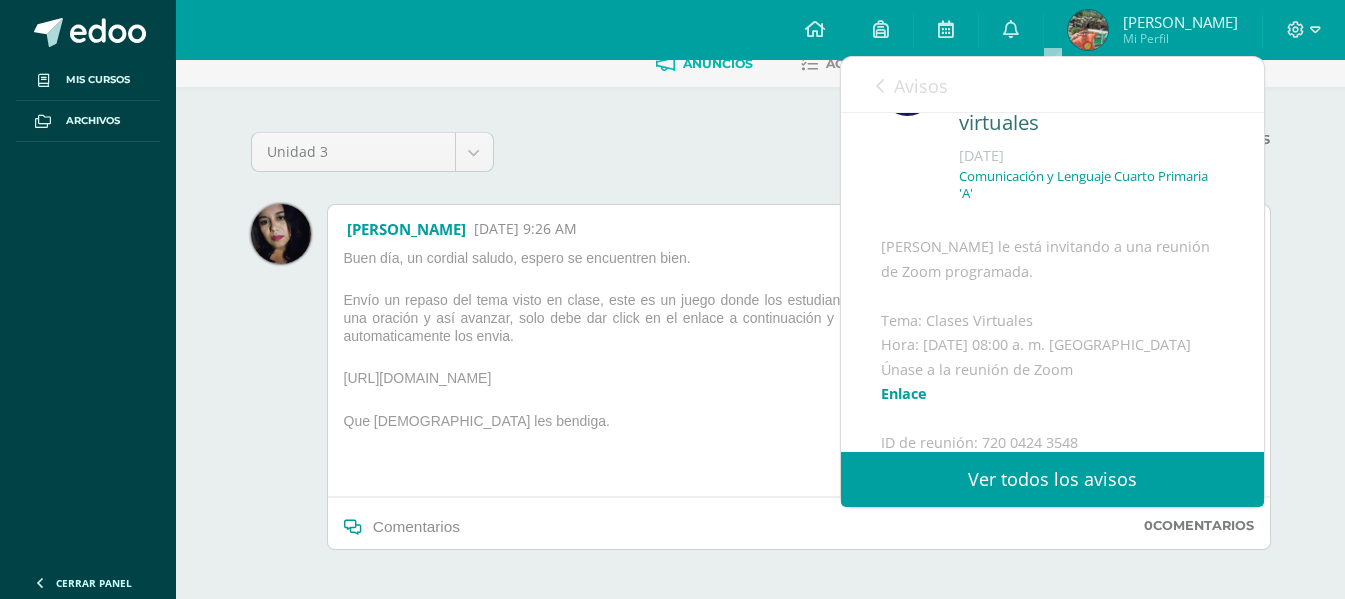 scroll, scrollTop: 0, scrollLeft: 0, axis: both 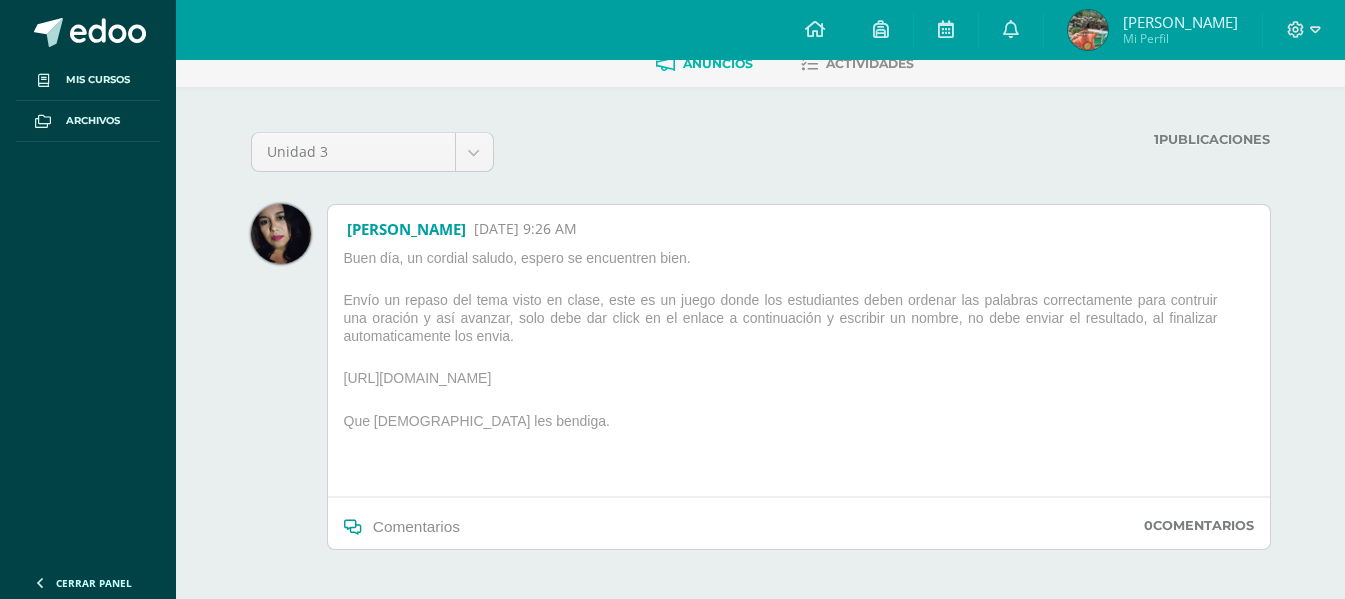 click on "Inglés
Cuarto Primaria "A"
Anuncios
Actividades
Unidad 3                             Unidad 1 Unidad 2 Unidad 3 Unidad 4 1  Publicaciones
Cargando anuncios
Carina Pérez
09 Jul, 9:26 AM
Buen día, un cordial saludo, espero se encuentren bien. Envío un repaso del tema visto en clase, este es un juego donde los estudiantes deben ordenar las palabras correctamente para contruir una oración y así avanzar, solo debe dar click en el enlace a continuación y escribir un nombre, no debe enviar el resultado, al finalizar automaticamente los envia. https://wordwall.net/play/31599/513/461 Que Dios les bendiga." at bounding box center [760, 336] 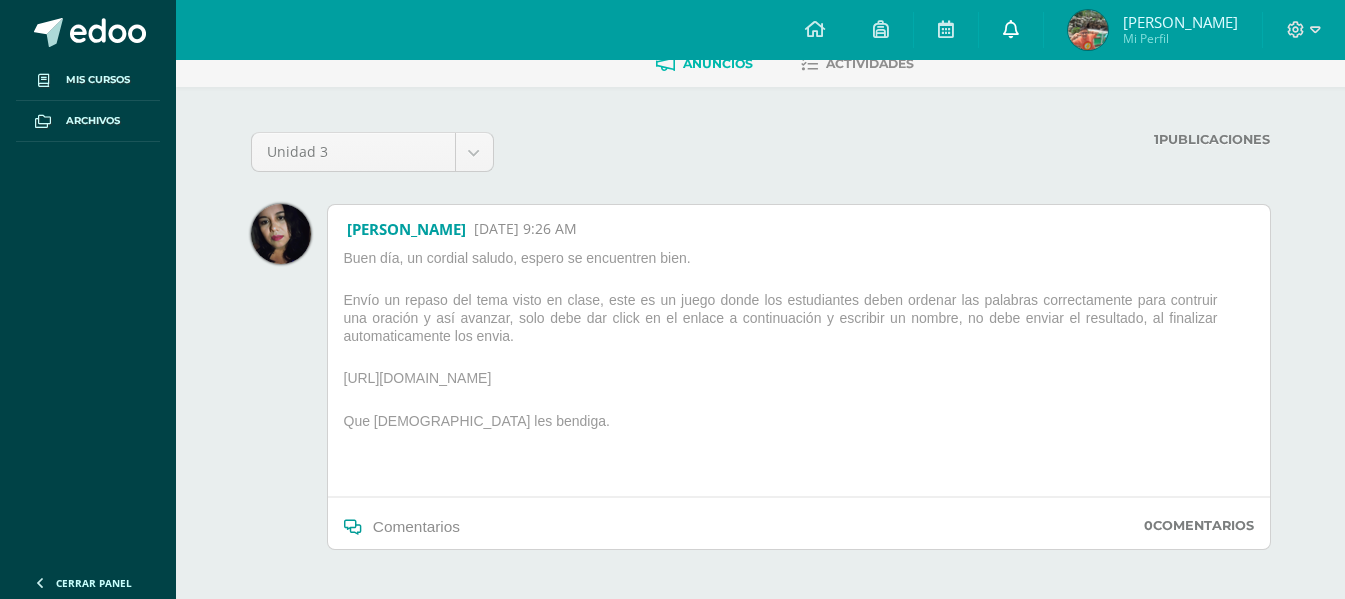 click at bounding box center (1011, 29) 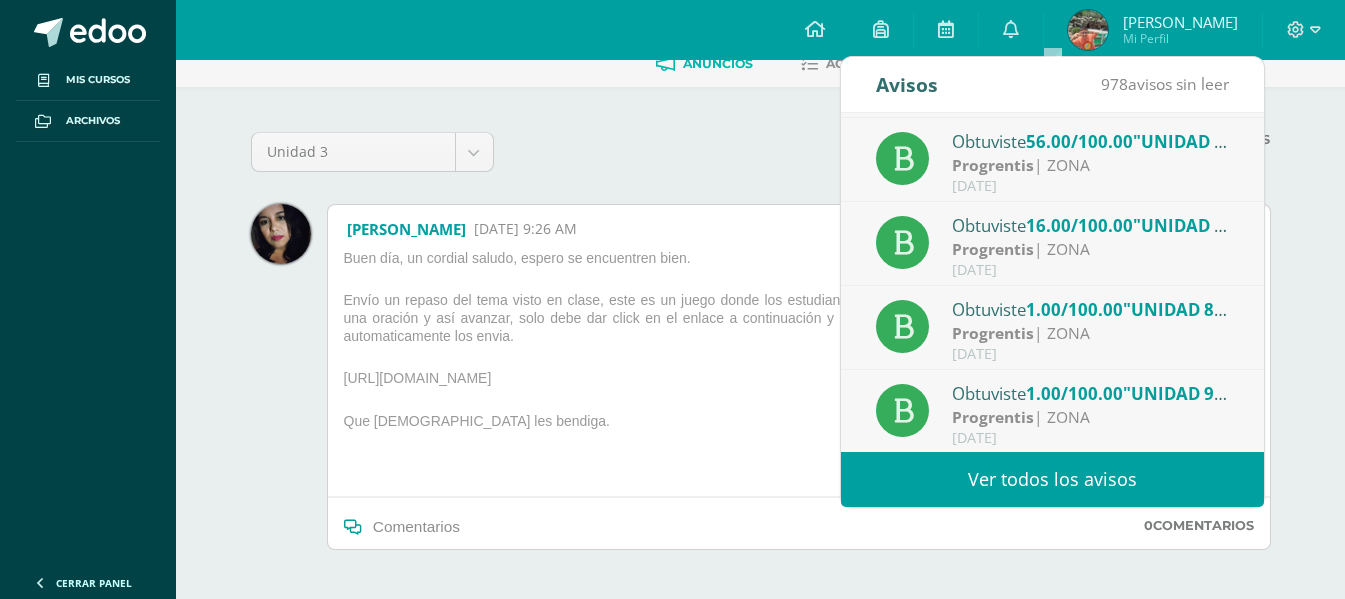 scroll, scrollTop: 333, scrollLeft: 0, axis: vertical 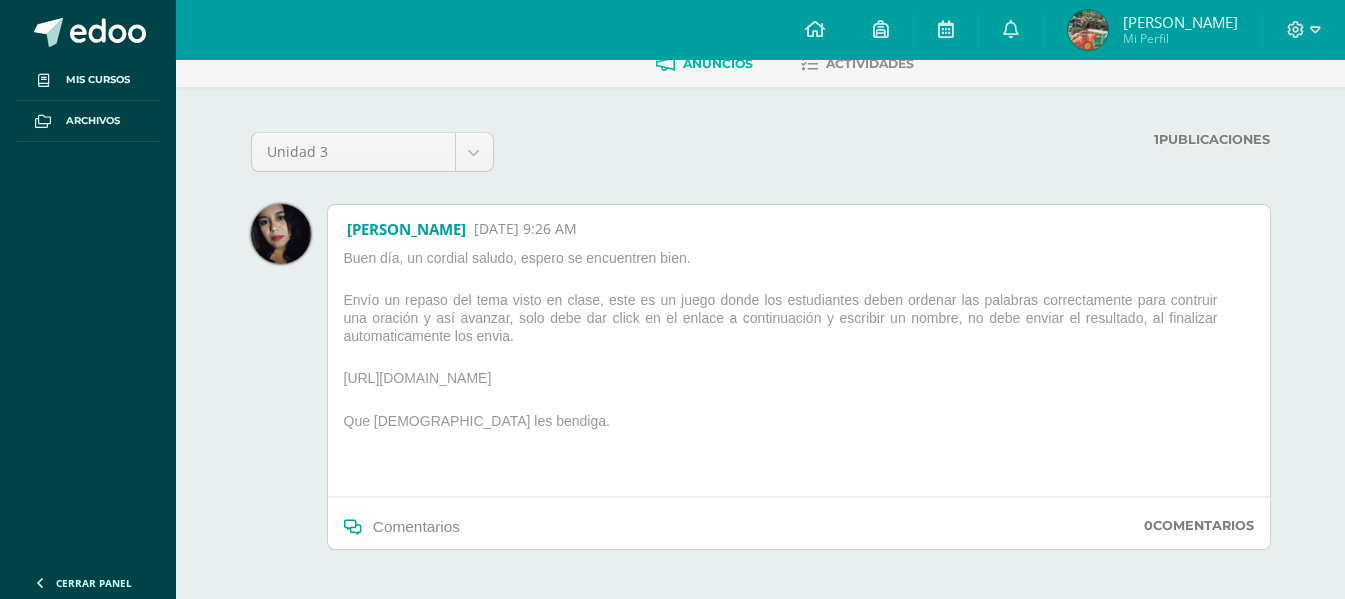 click on "Unidad 3                             Unidad 1 Unidad 2 Unidad 3 Unidad 4 1  Publicaciones
Cargando anuncios
Carina Pérez
09 Jul, 9:26 AM
Buen día, un cordial saludo, espero se encuentren bien. Envío un repaso del tema visto en clase, este es un juego donde los estudiantes deben ordenar las palabras correctamente para contruir una oración y así avanzar, solo debe dar click en el enlace a continuación y escribir un nombre, no debe enviar el resultado, al finalizar automaticamente los envia. https://wordwall.net/play/31599/513/461 Que Dios les bendiga.
Comentarios
0" at bounding box center (761, 405) 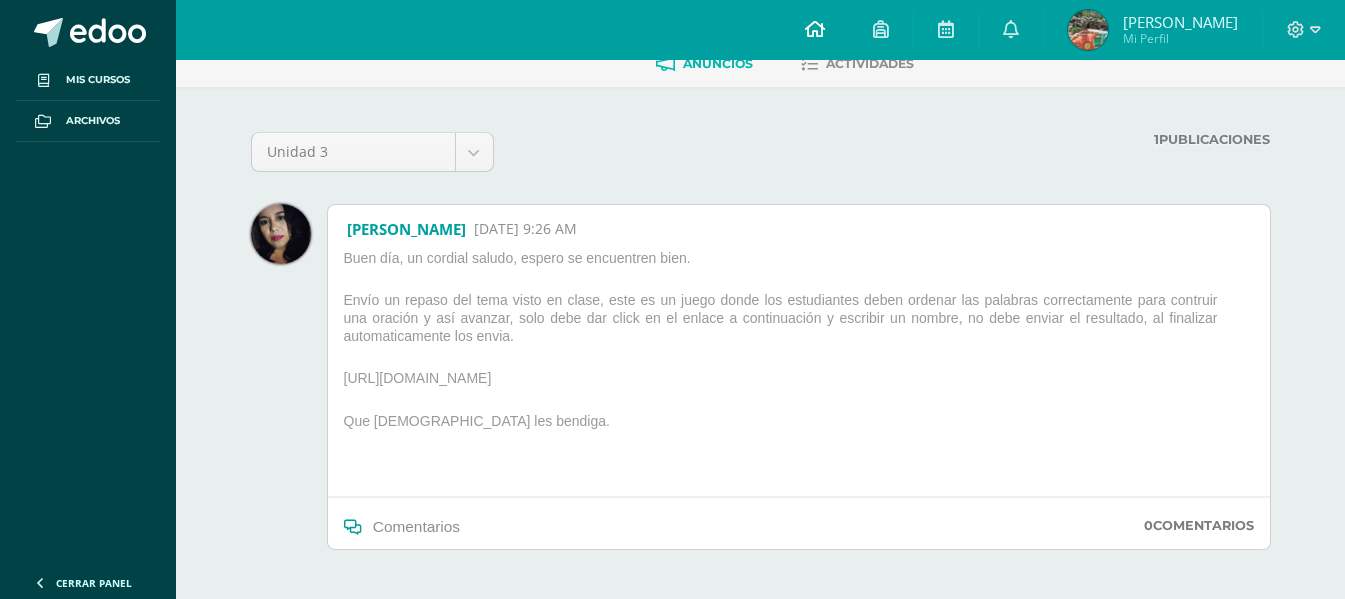 click at bounding box center (815, 30) 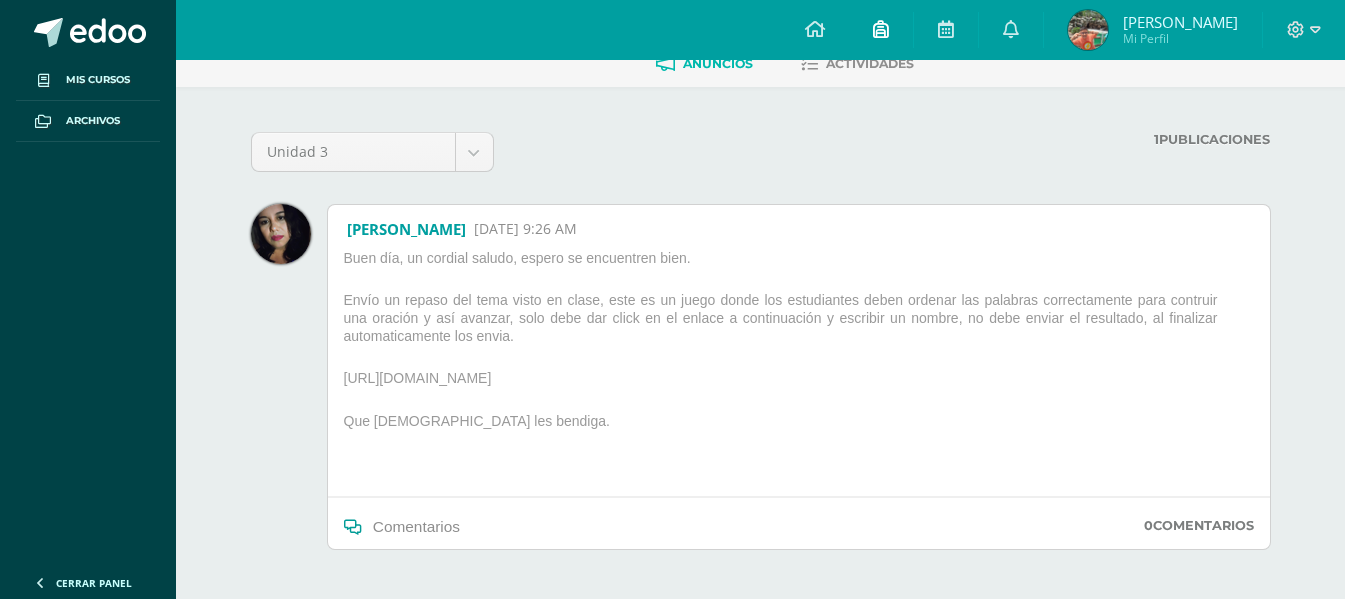 click at bounding box center (881, 29) 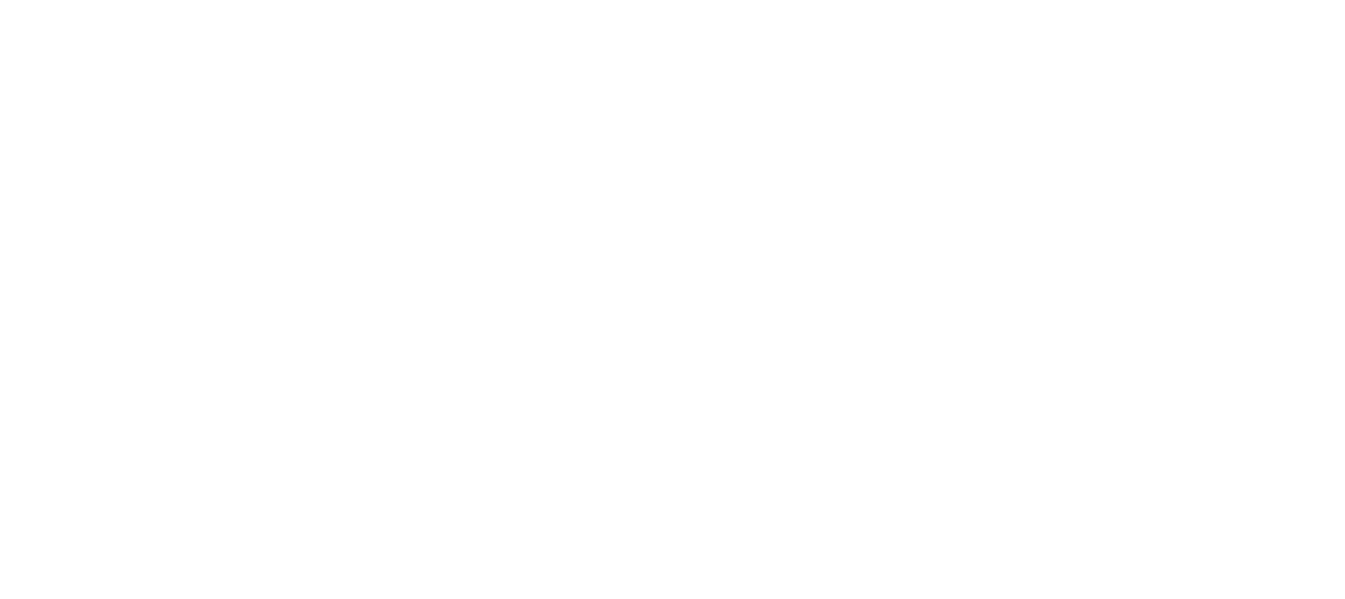 scroll, scrollTop: 0, scrollLeft: 0, axis: both 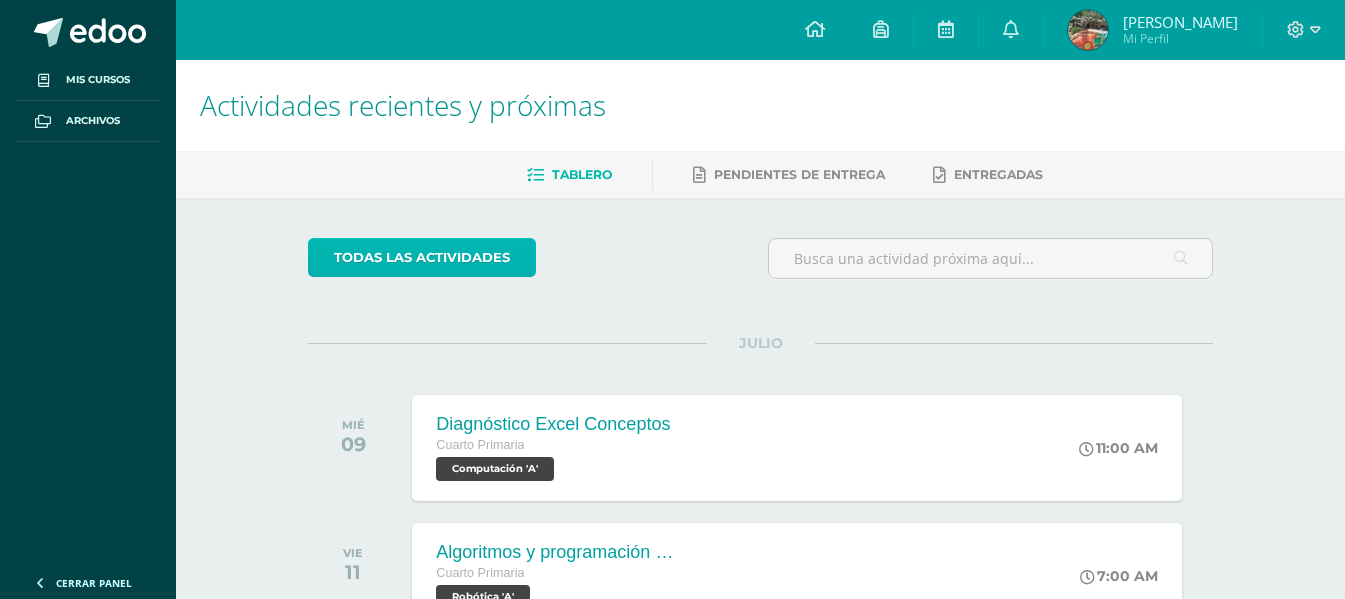click on "todas las Actividades" at bounding box center [422, 257] 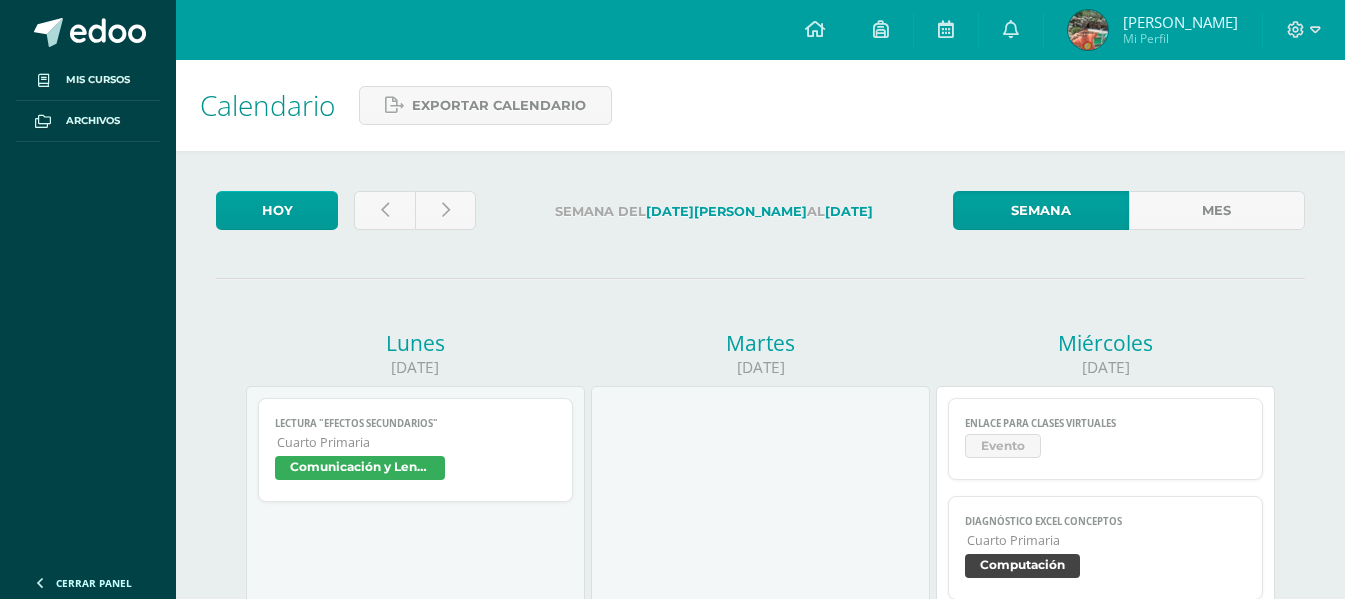scroll, scrollTop: 0, scrollLeft: 0, axis: both 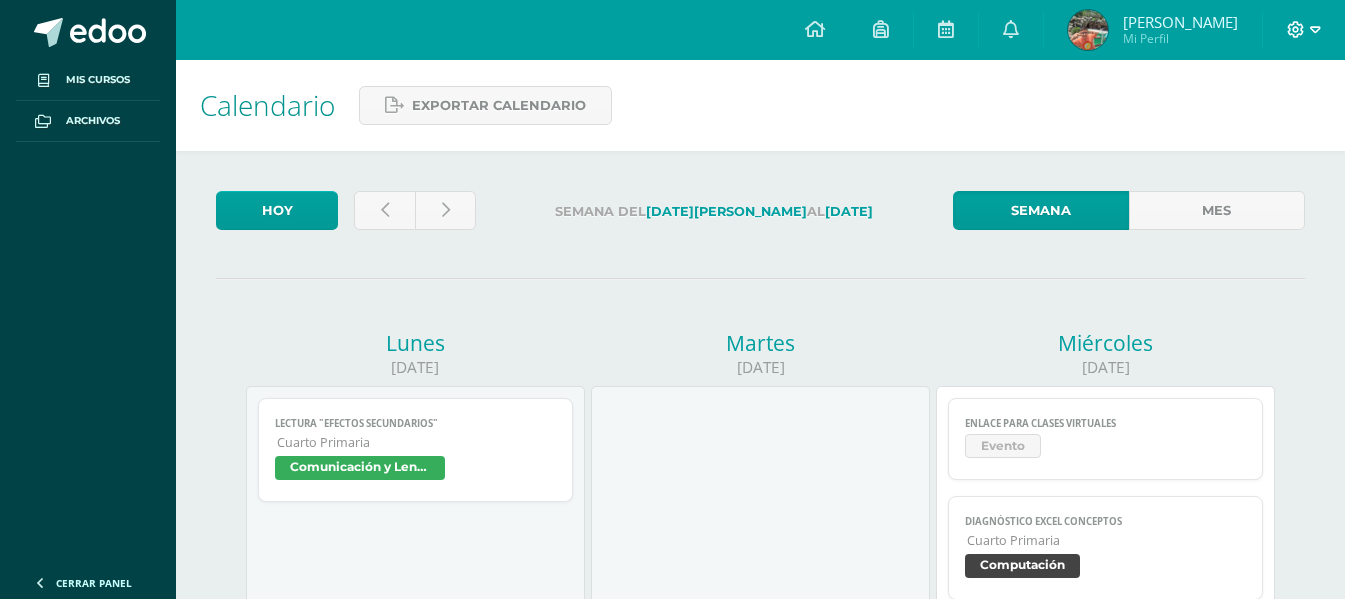 click 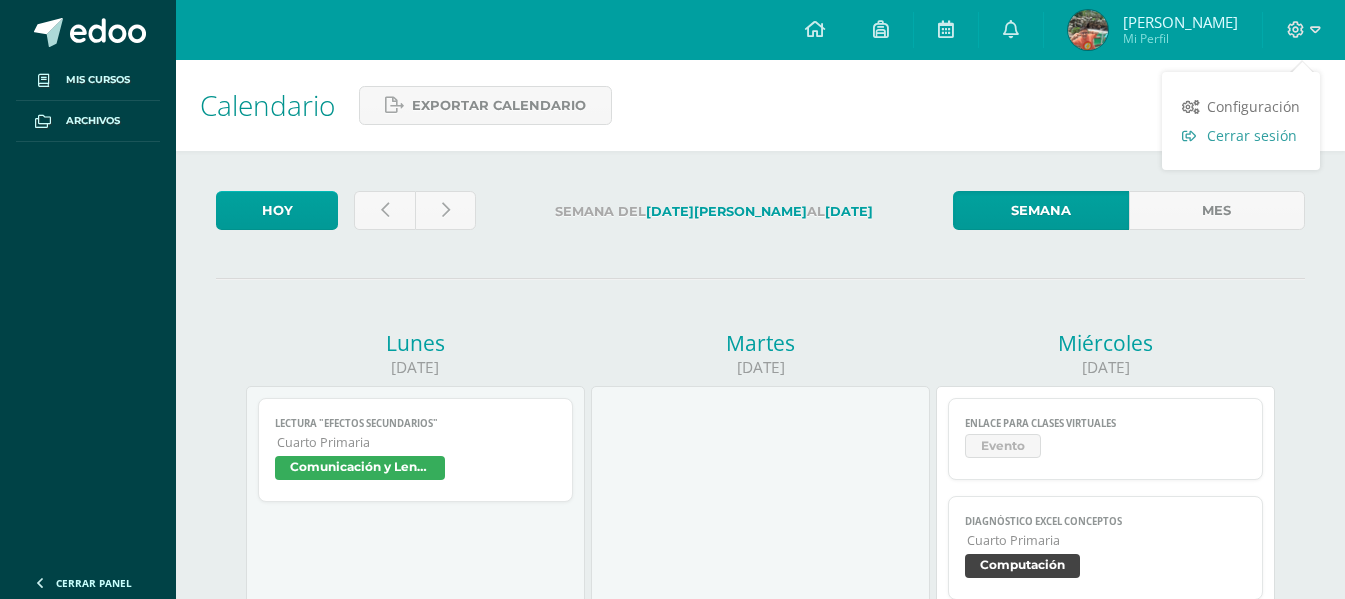 click on "Cerrar sesión" at bounding box center (1252, 135) 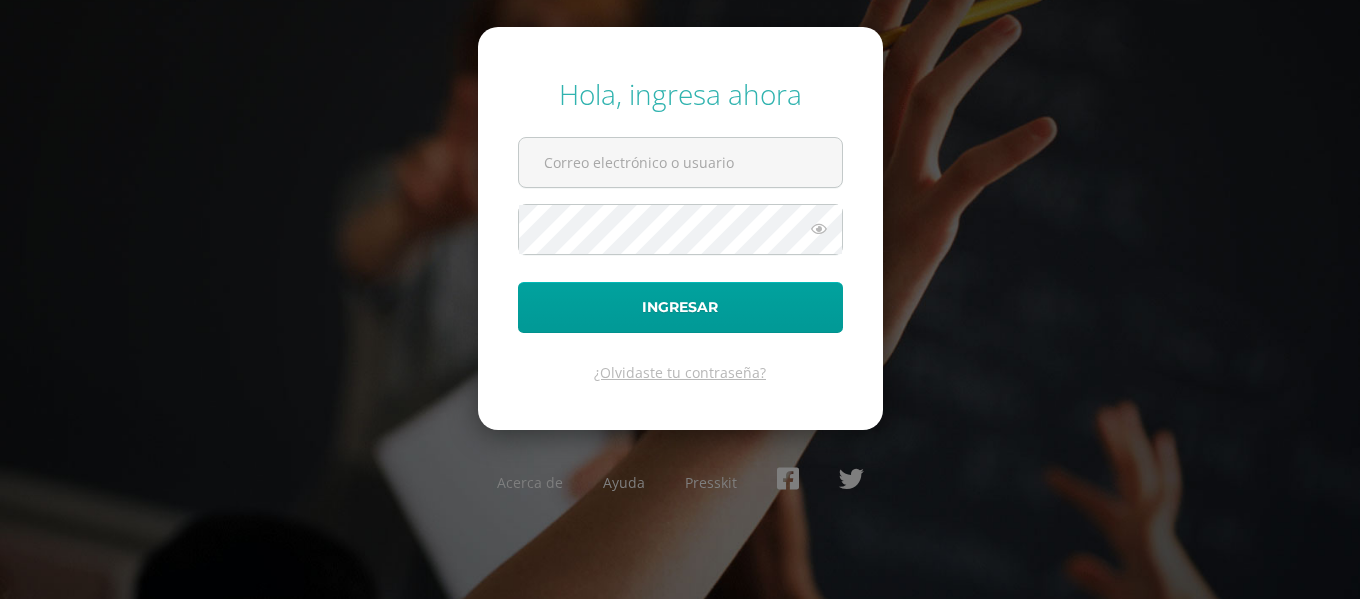 scroll, scrollTop: 0, scrollLeft: 0, axis: both 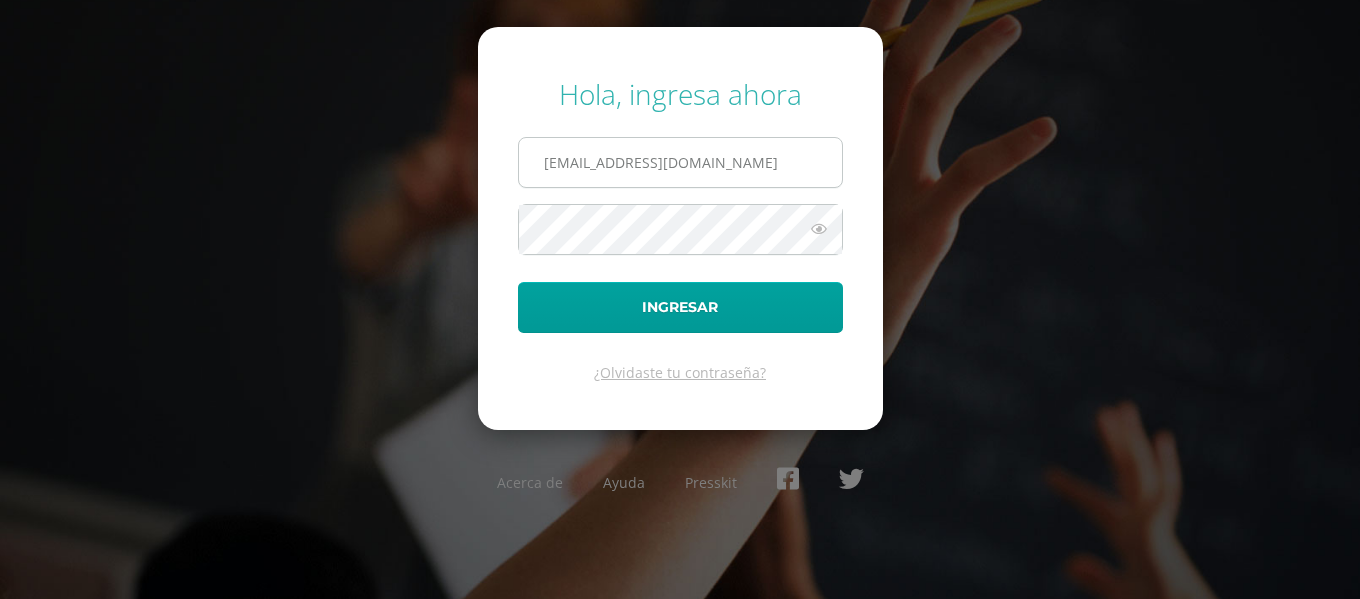 click on "[EMAIL_ADDRESS][DOMAIN_NAME]" at bounding box center (680, 162) 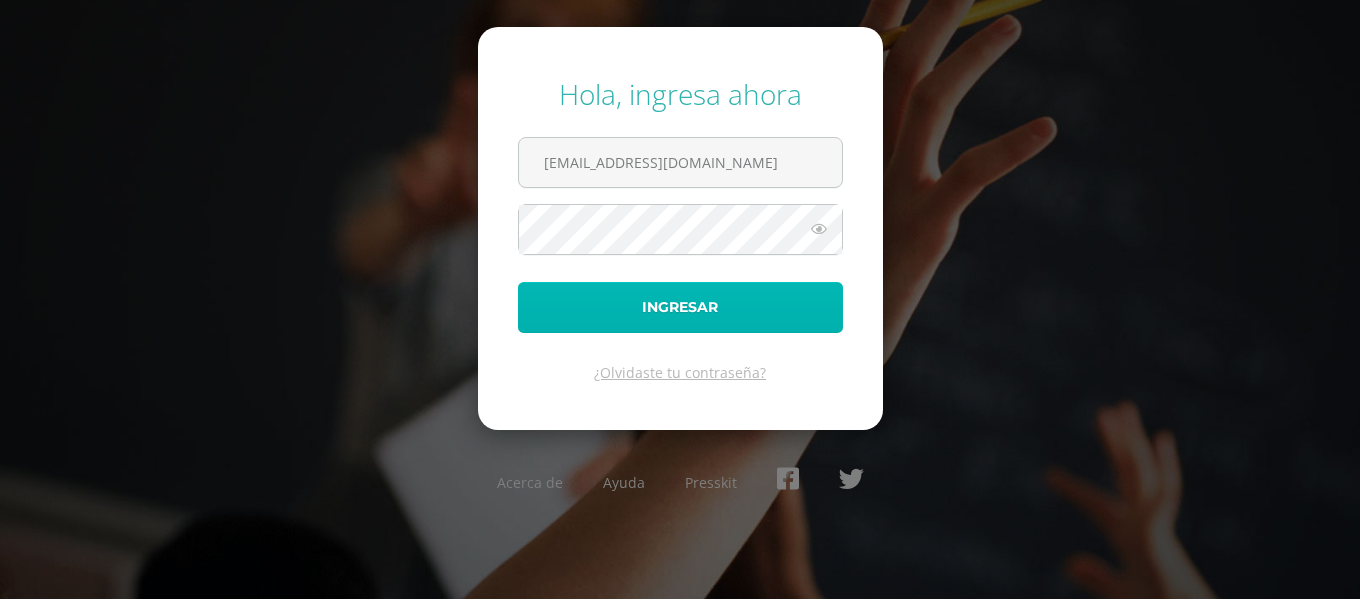click on "Ingresar" at bounding box center [680, 307] 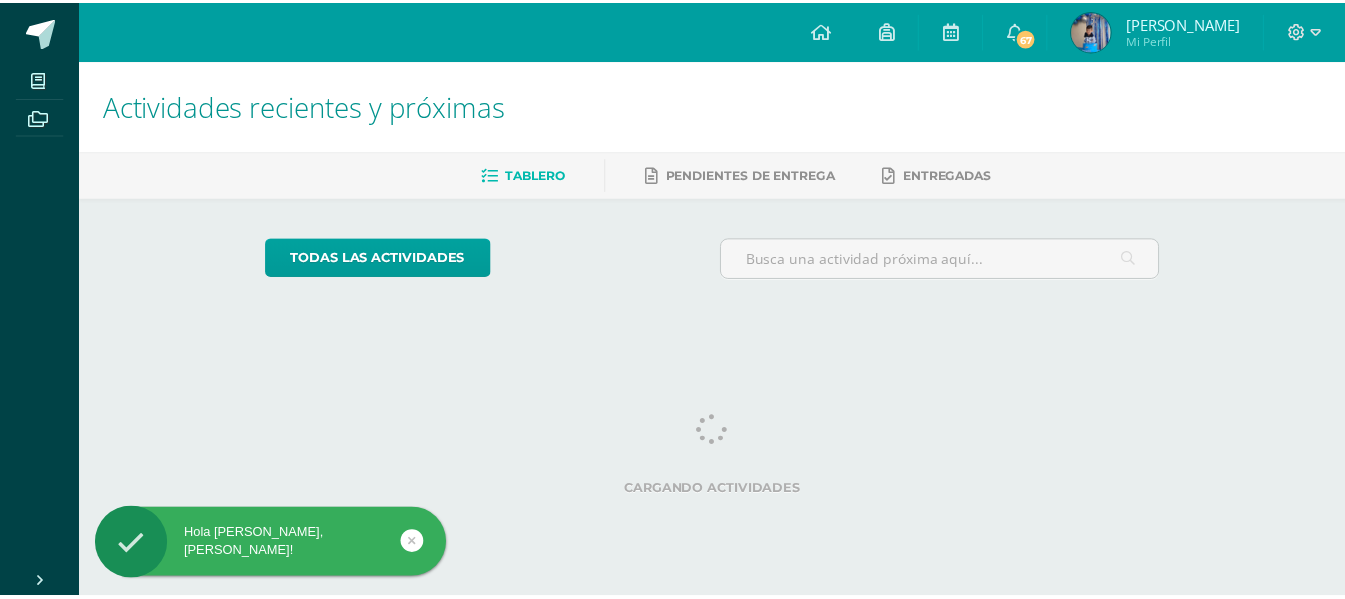 scroll, scrollTop: 0, scrollLeft: 0, axis: both 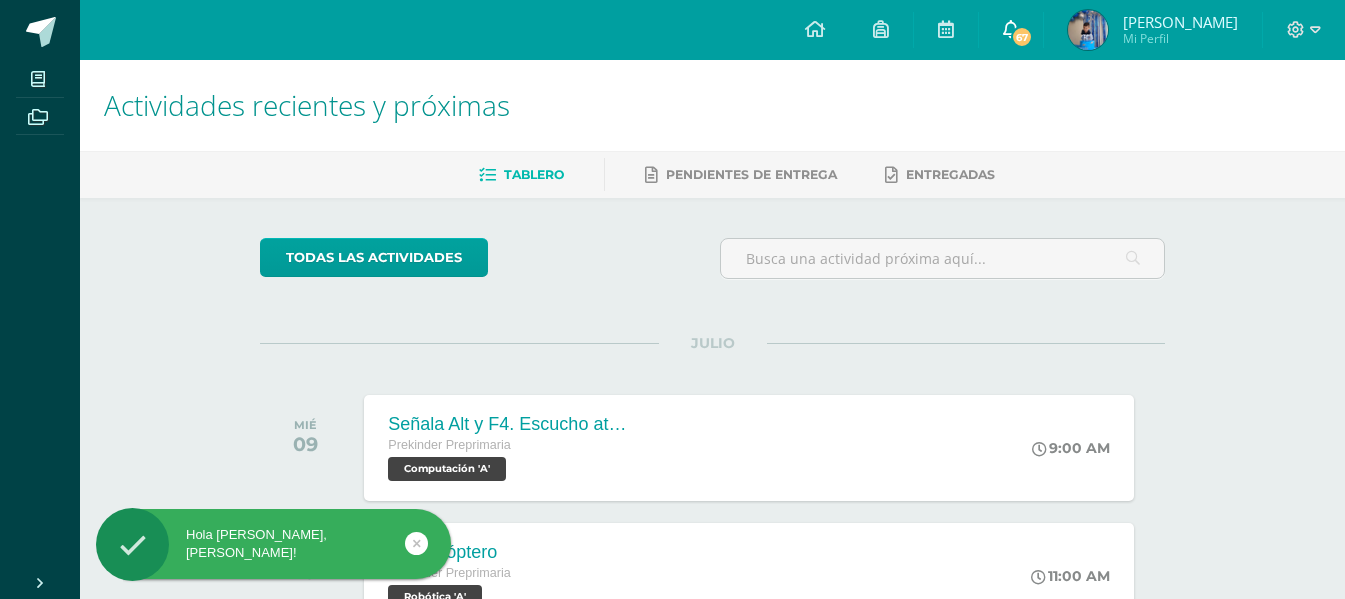 click at bounding box center [1011, 29] 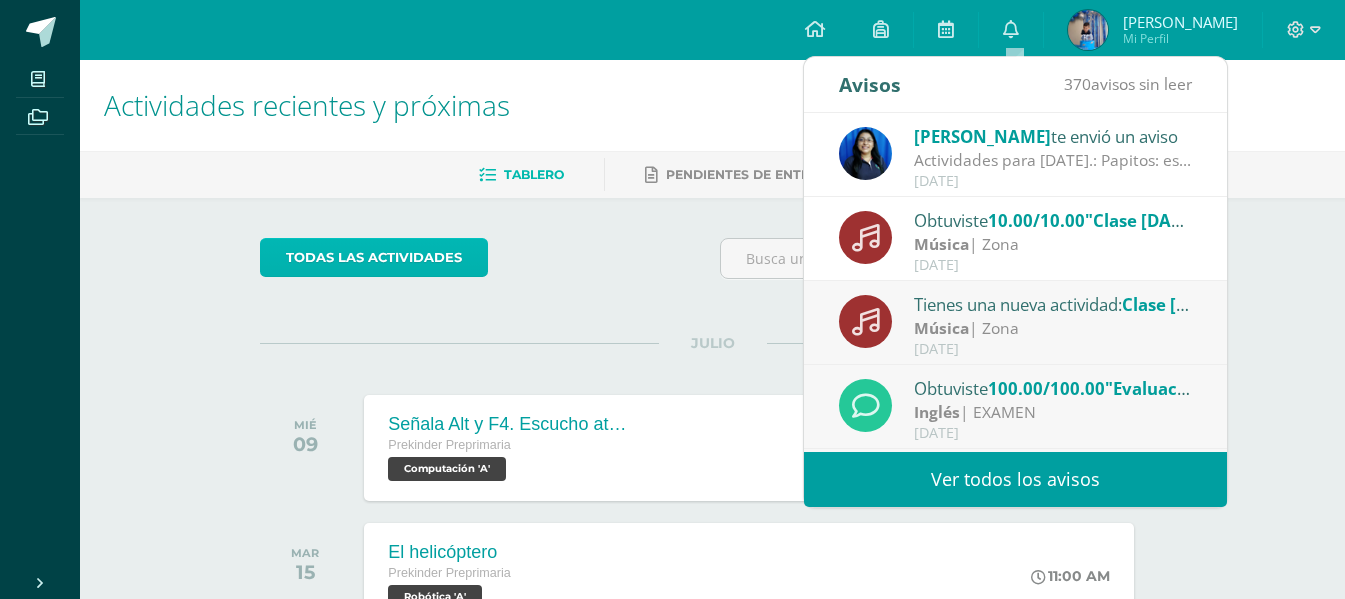 click on "todas las Actividades" at bounding box center [374, 257] 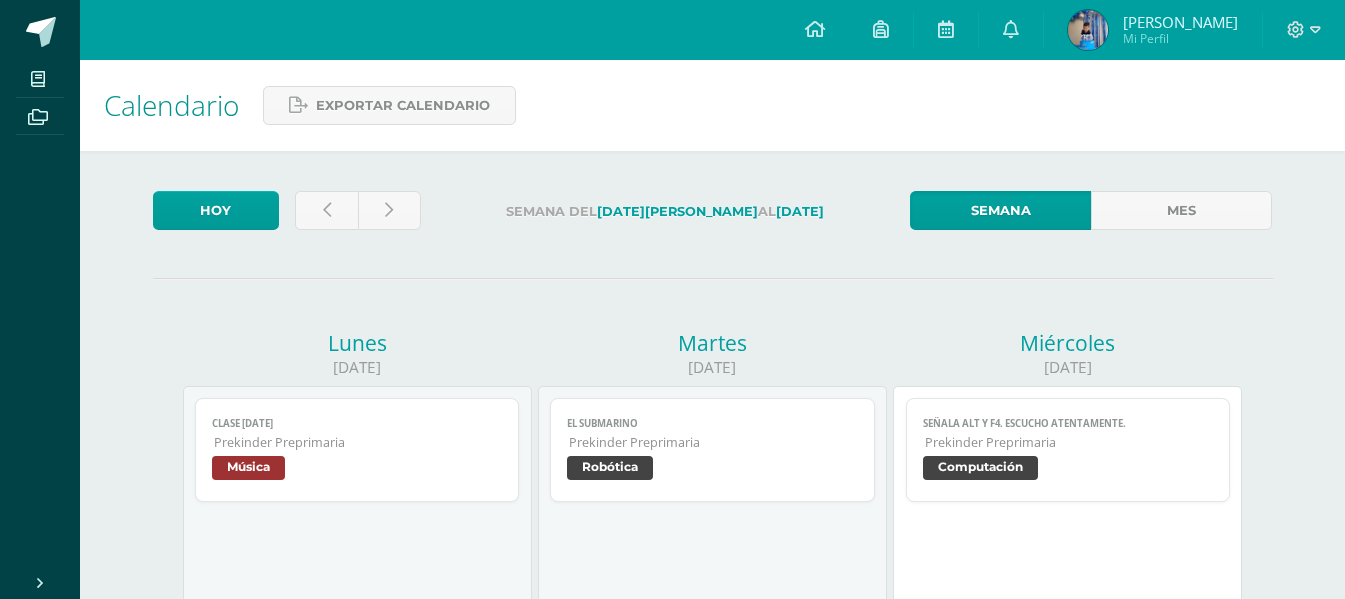 scroll, scrollTop: 0, scrollLeft: 0, axis: both 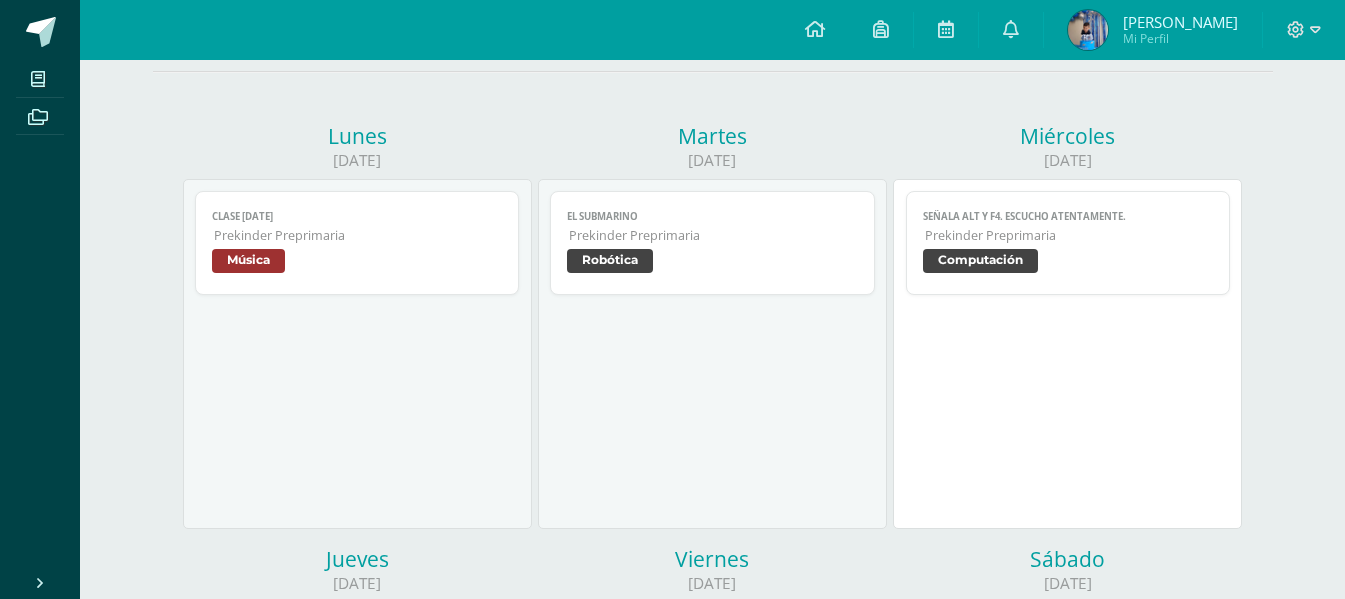 click on "Señala Alt y F4. Escucho atentamente. Prekinder Preprimaria Computación" at bounding box center (1068, 243) 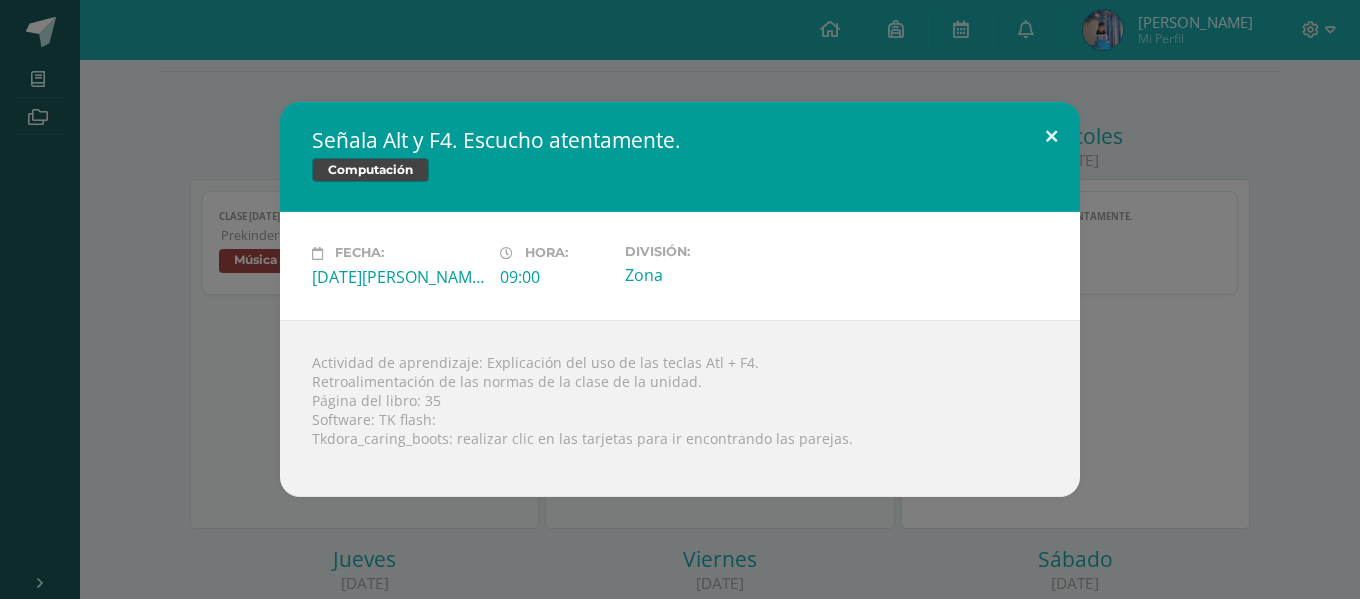 click at bounding box center (1051, 136) 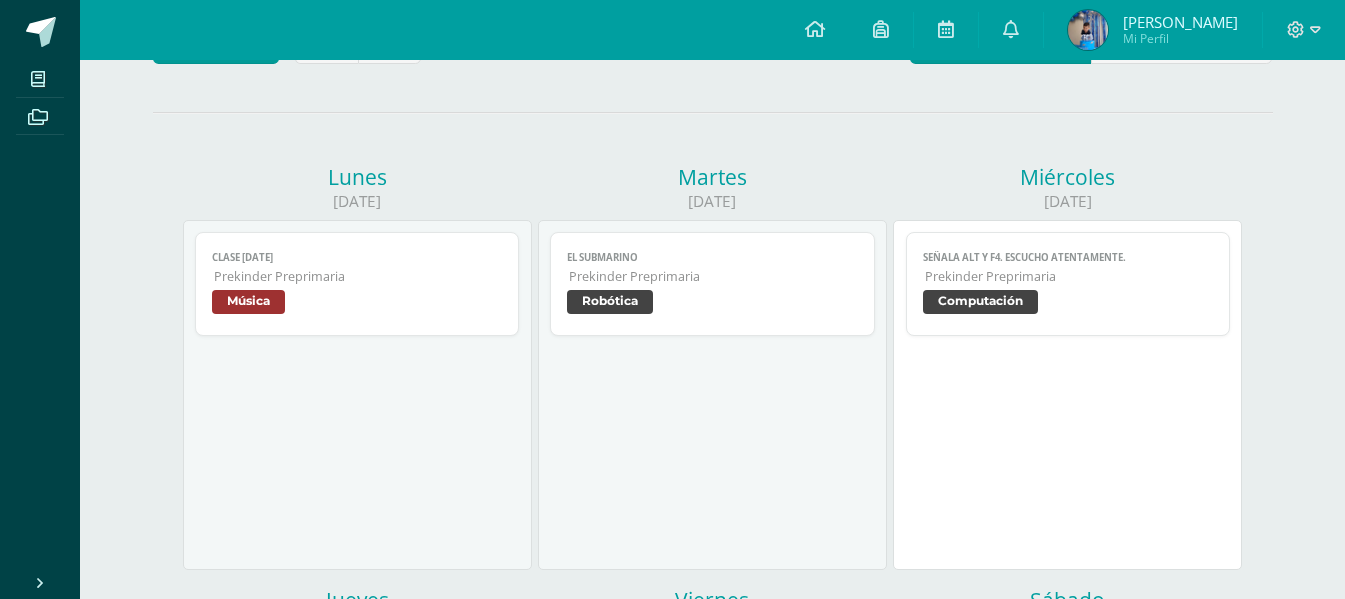 scroll, scrollTop: 0, scrollLeft: 0, axis: both 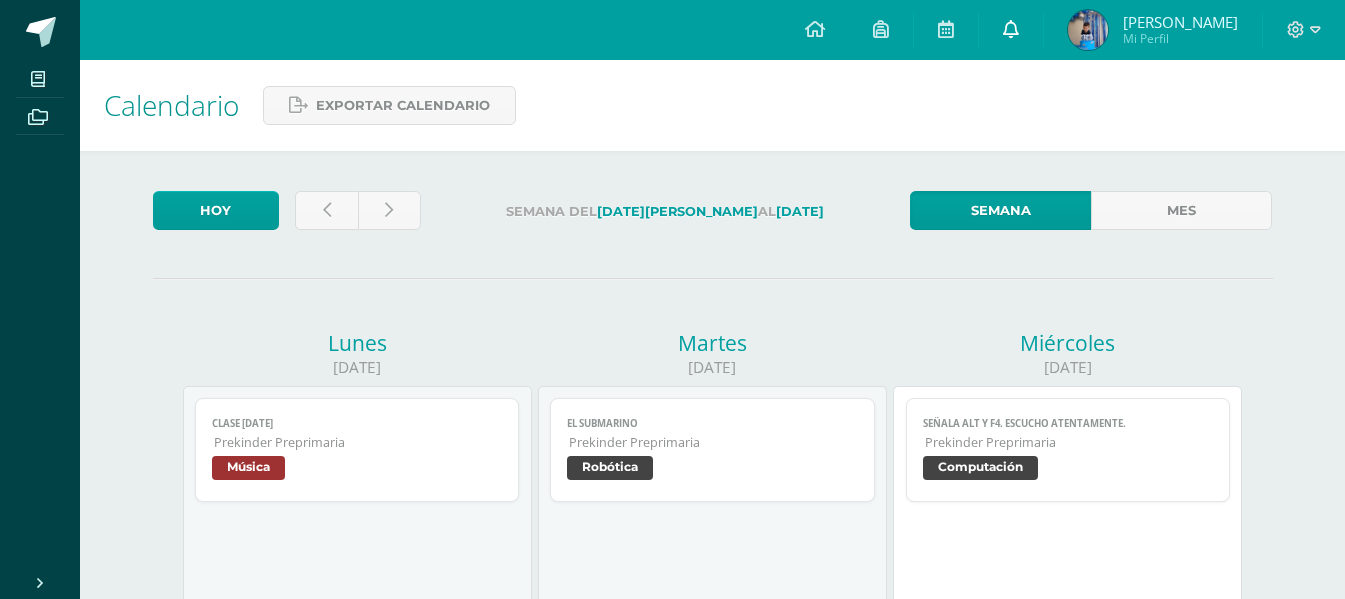 click at bounding box center (1011, 30) 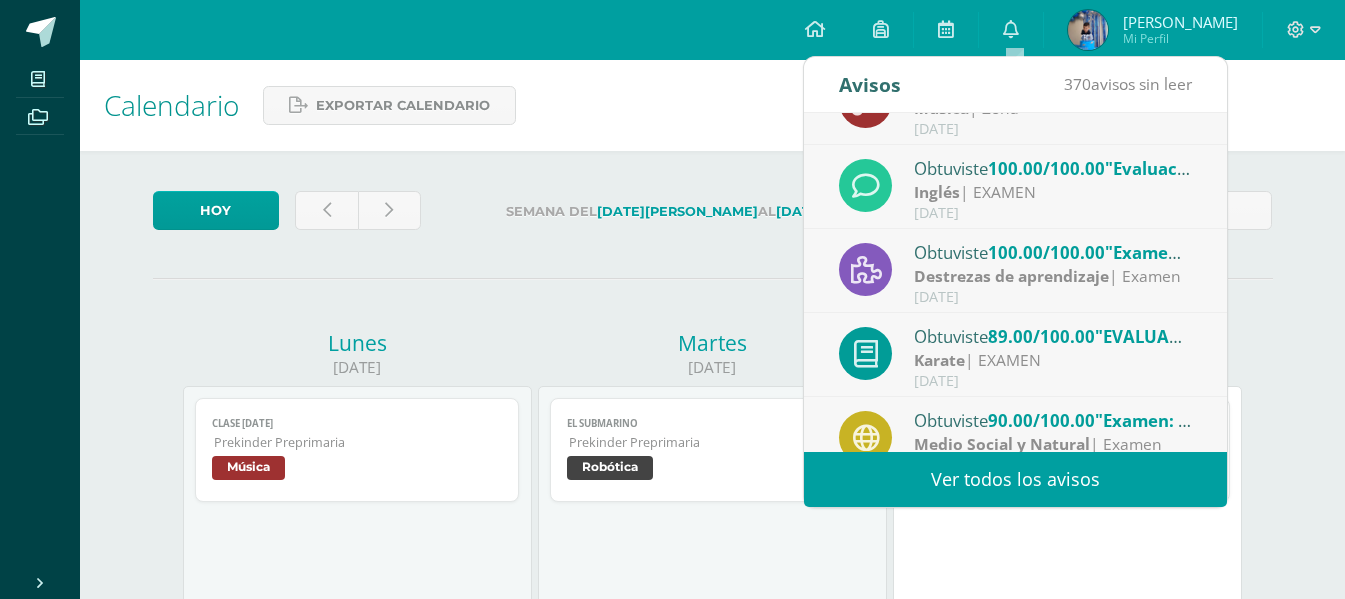 scroll, scrollTop: 0, scrollLeft: 0, axis: both 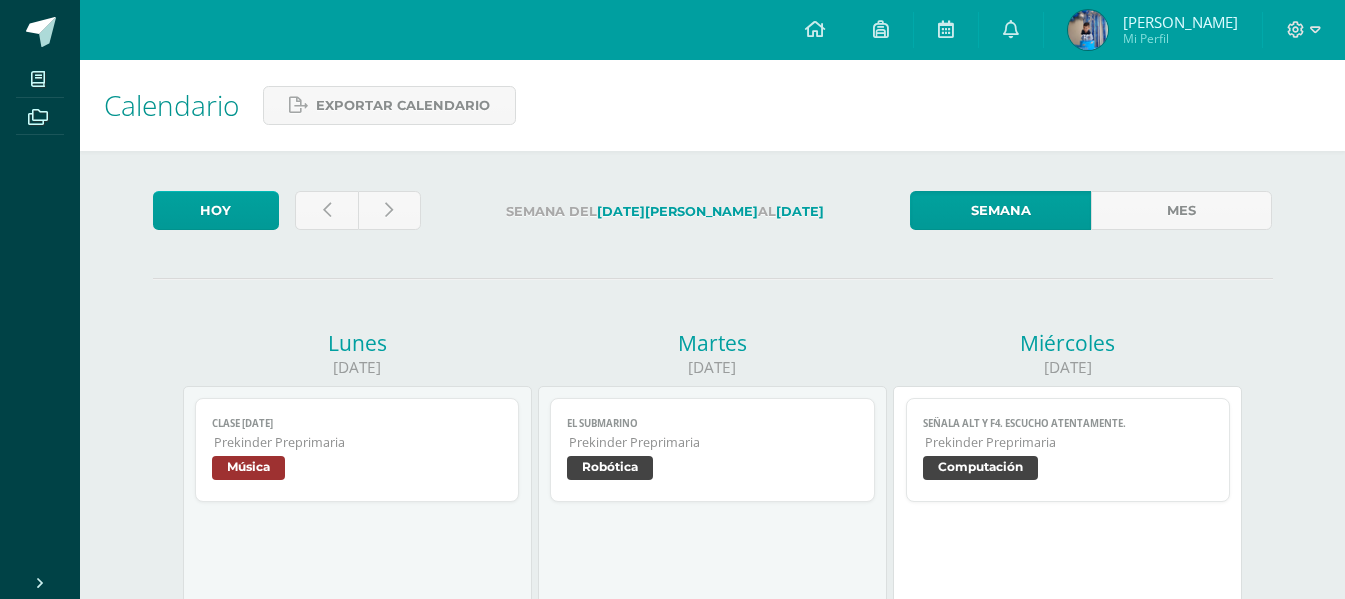 click on "Hoy
Semana del  7 de Julio  al  12 de Julio
Semana
Mes
Lunes
07/07/2025
Clase 7 de julio
Música
Cargando contenido Clase 7 de julio Prekinder Preprimaria Música
Martes
08/07/2025
El submarino
Robótica
Cargando contenido El submarino Prekinder Preprimaria Robótica
Miércoles
09/07/2025
Señala Alt y F4. Escucho atentamente.
Computación
Fecha:" at bounding box center [713, 909] 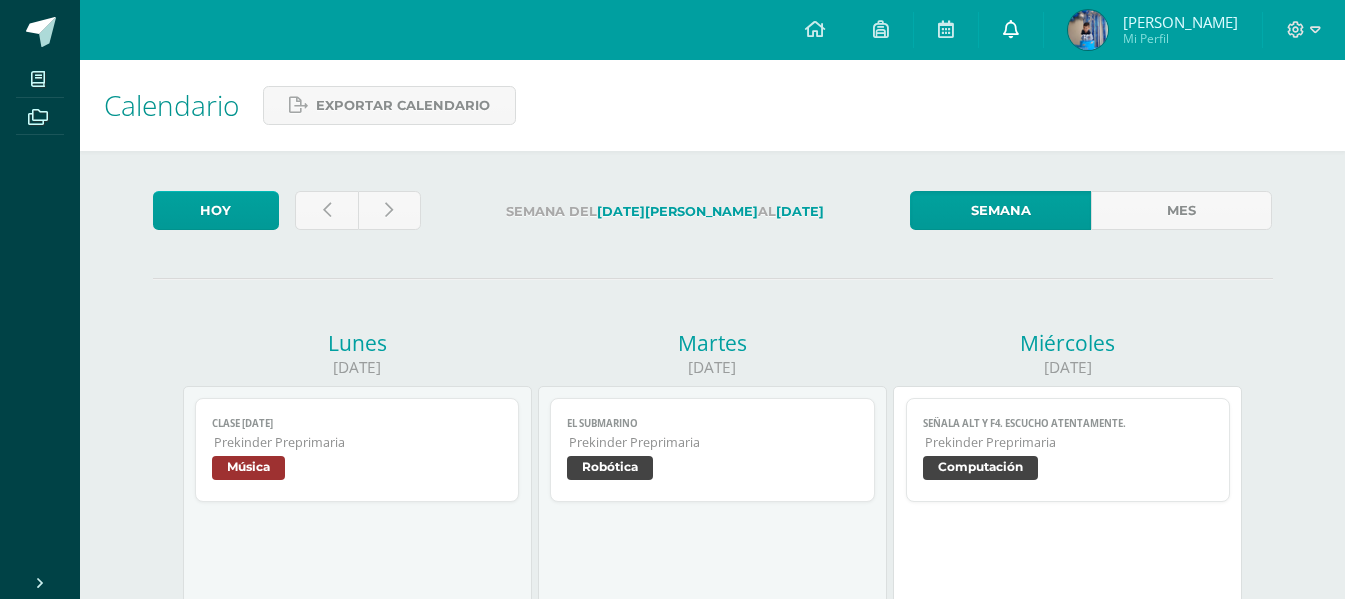 click at bounding box center (1011, 29) 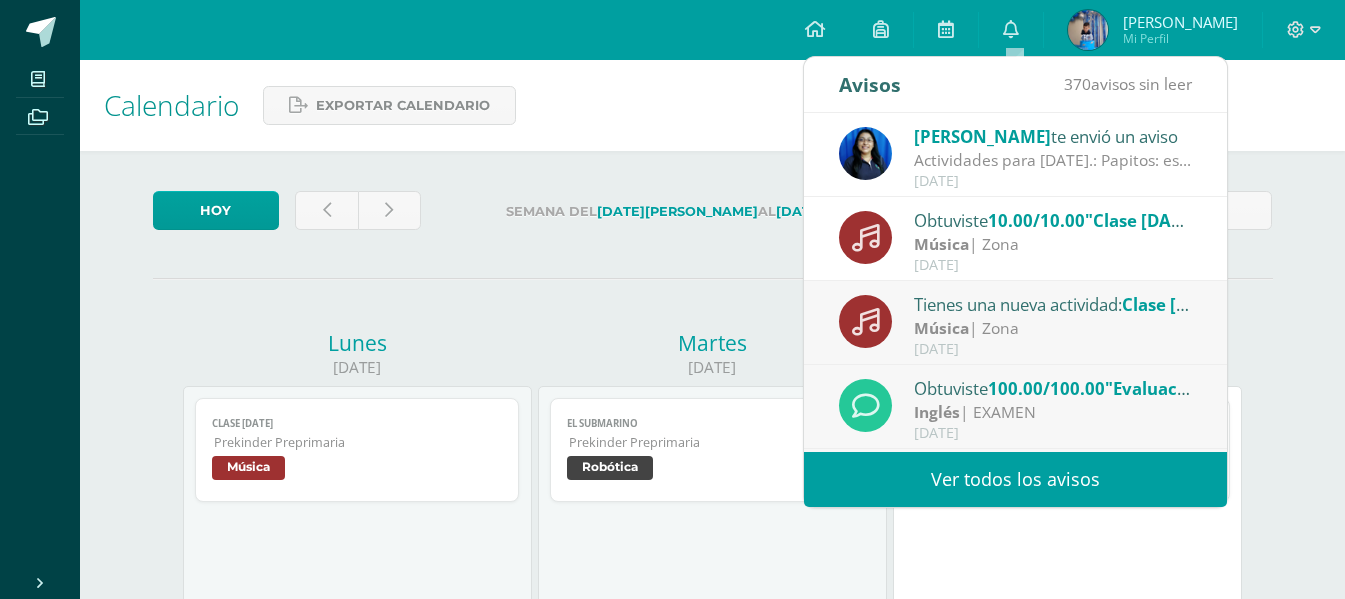 click on "Ver todos los avisos" at bounding box center [1015, 479] 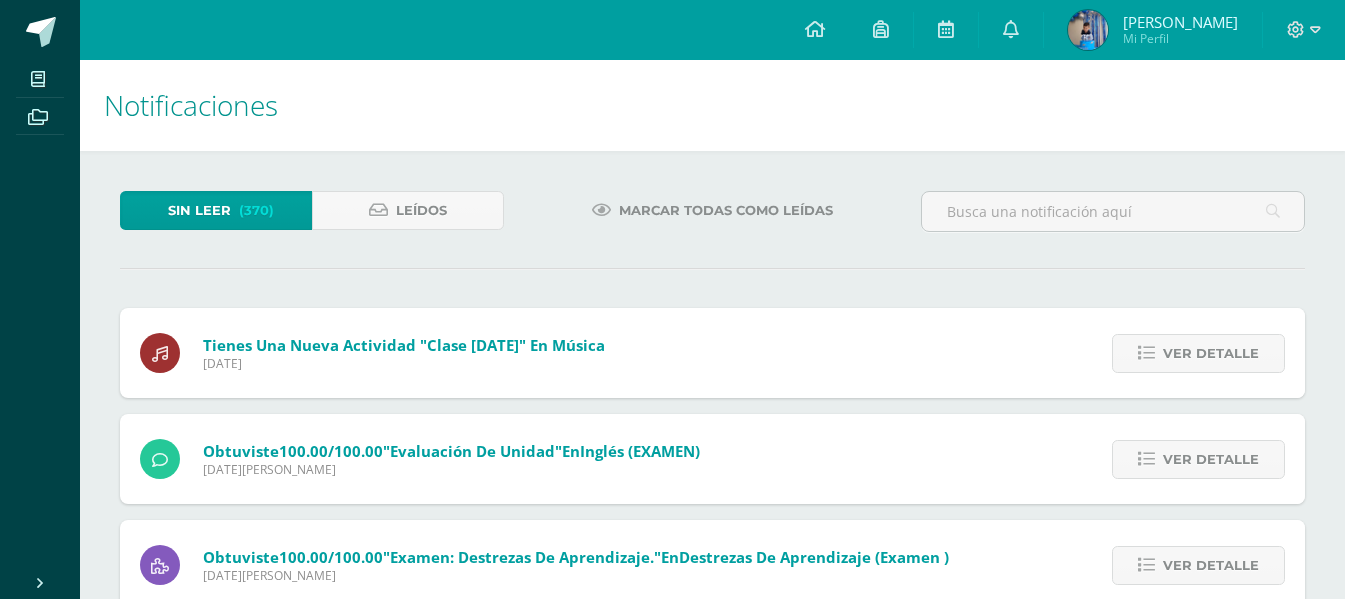 scroll, scrollTop: 0, scrollLeft: 0, axis: both 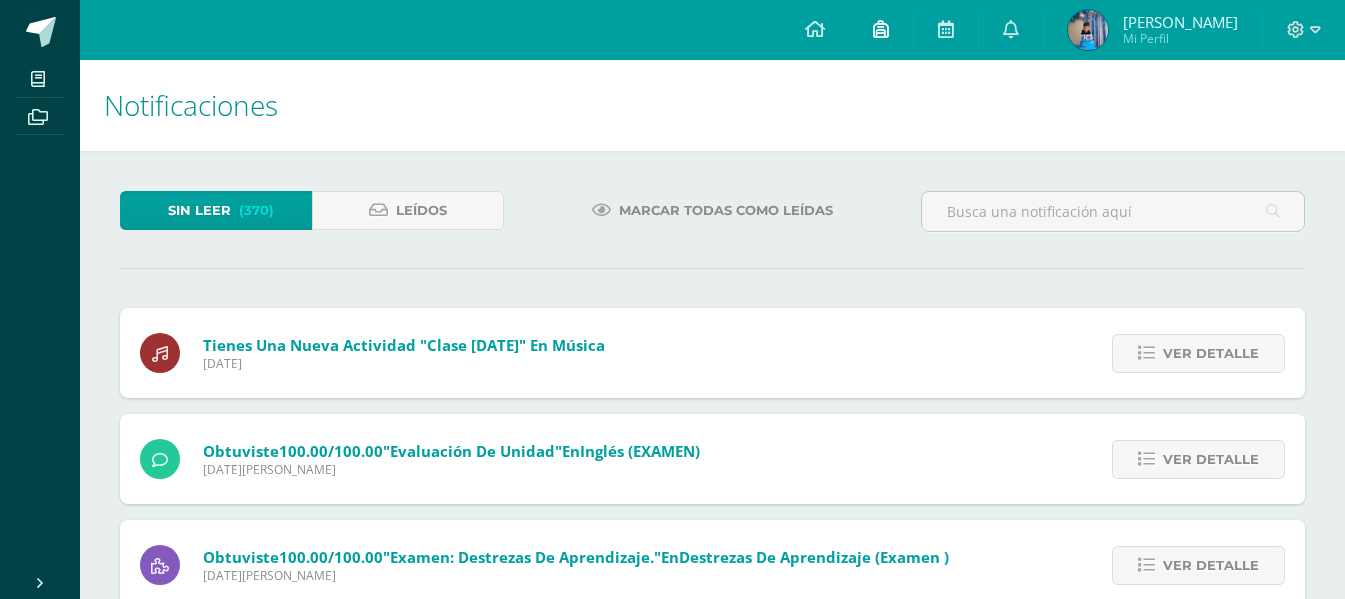 click at bounding box center [881, 29] 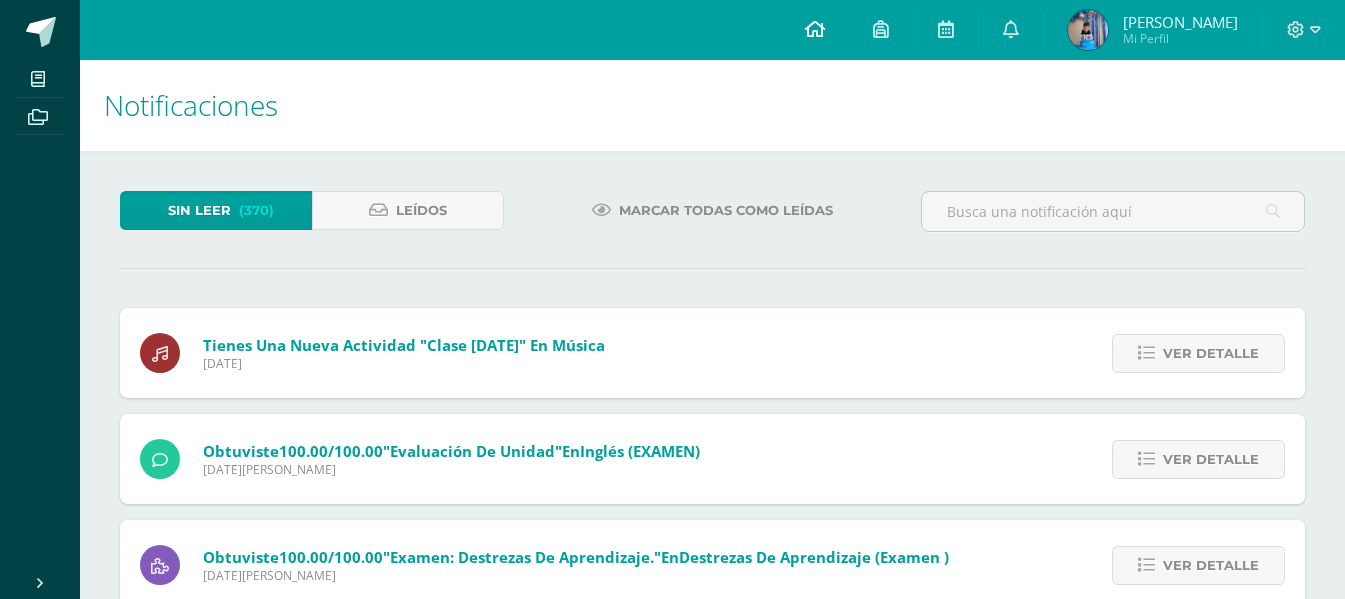 click at bounding box center [815, 30] 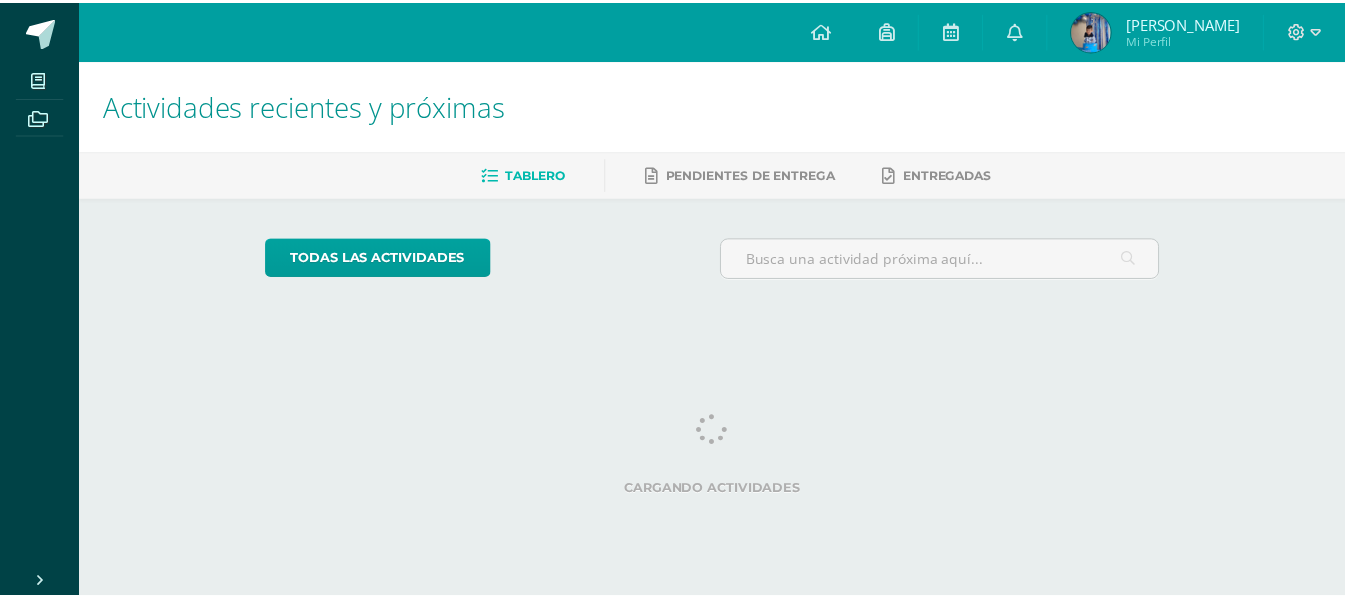 scroll, scrollTop: 0, scrollLeft: 0, axis: both 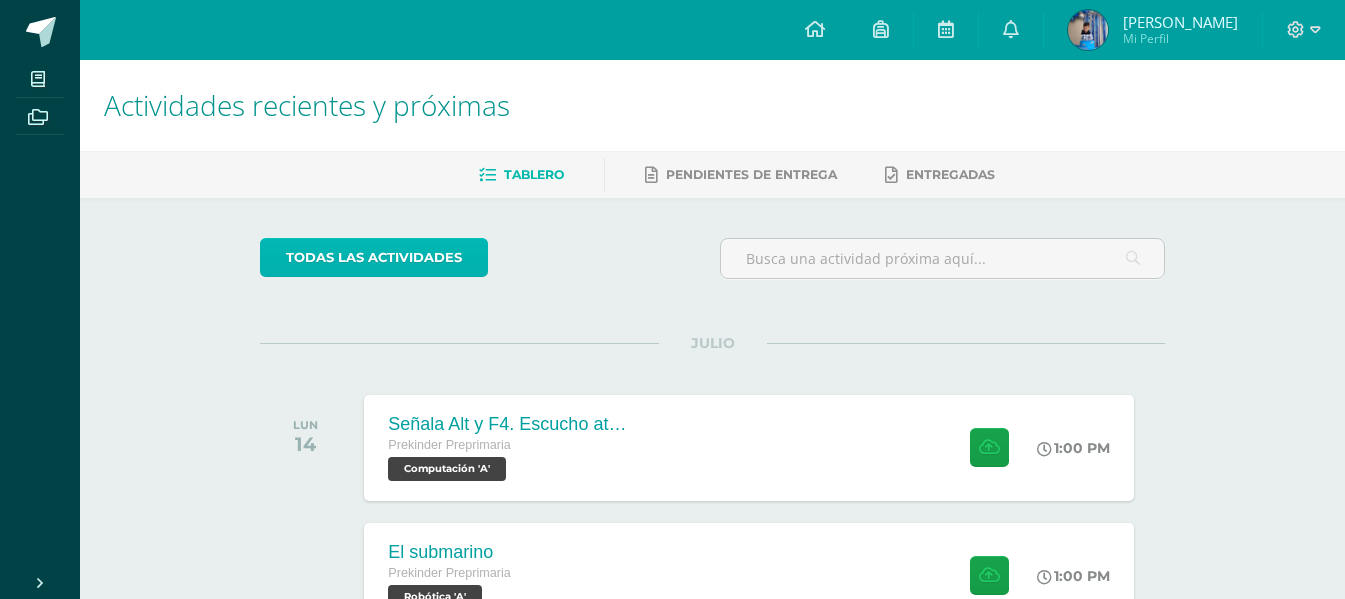 click on "todas las Actividades" at bounding box center (374, 257) 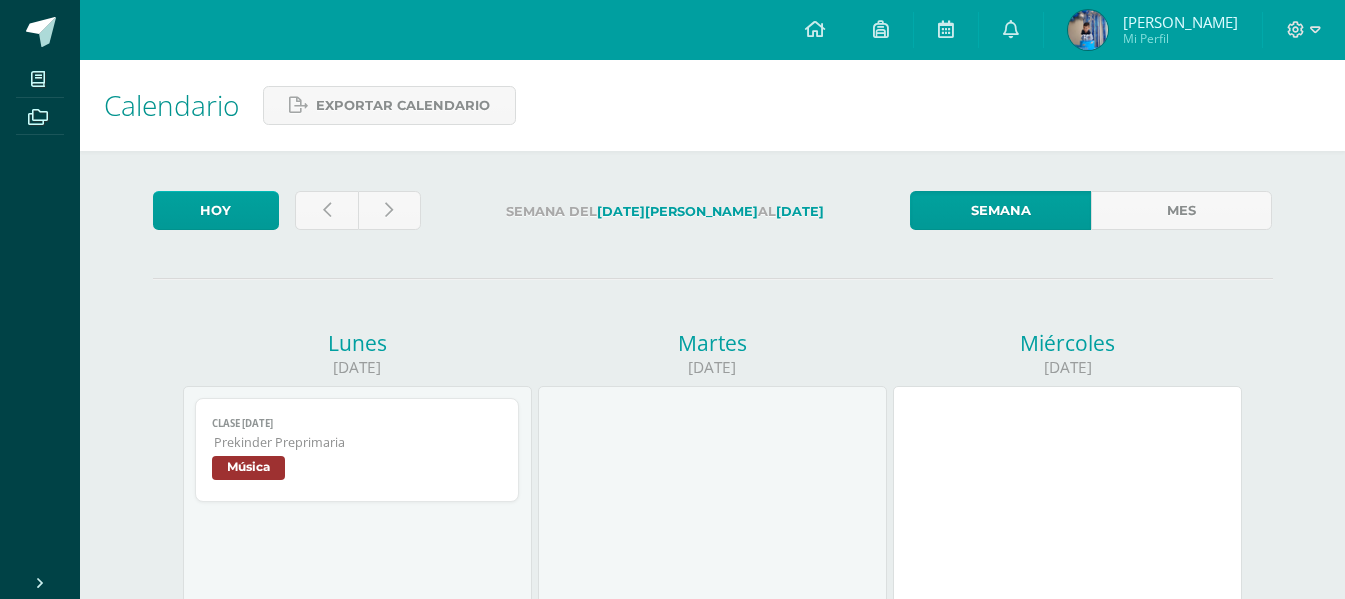 scroll, scrollTop: 0, scrollLeft: 0, axis: both 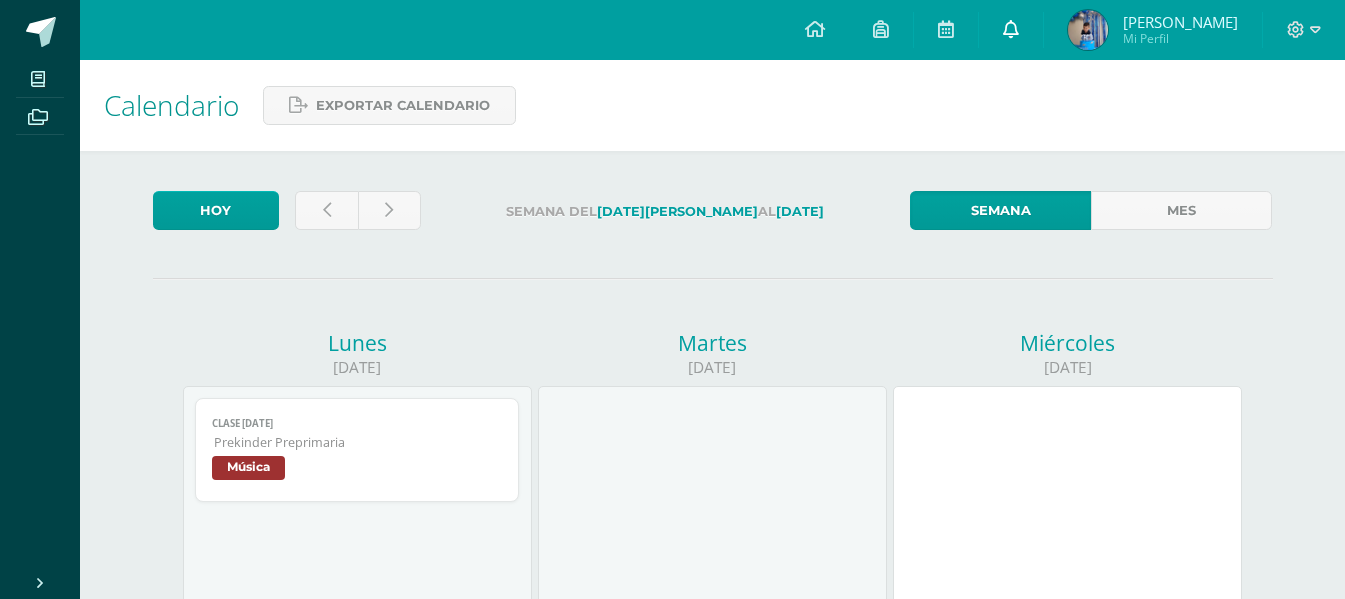 click at bounding box center (1011, 29) 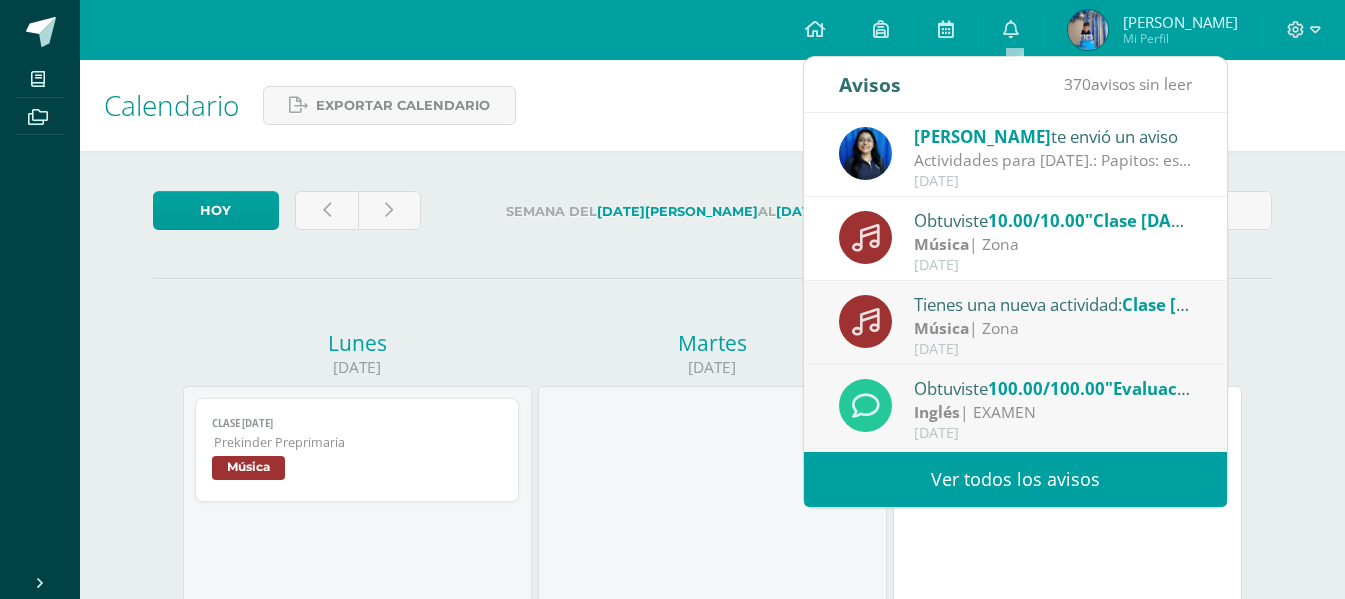 click on "Actividades para [DATE].:
Papitos: espero se encuentren bien.
Adjunto documento con las actividades a realizar.
Muchas gracias." at bounding box center [1053, 160] 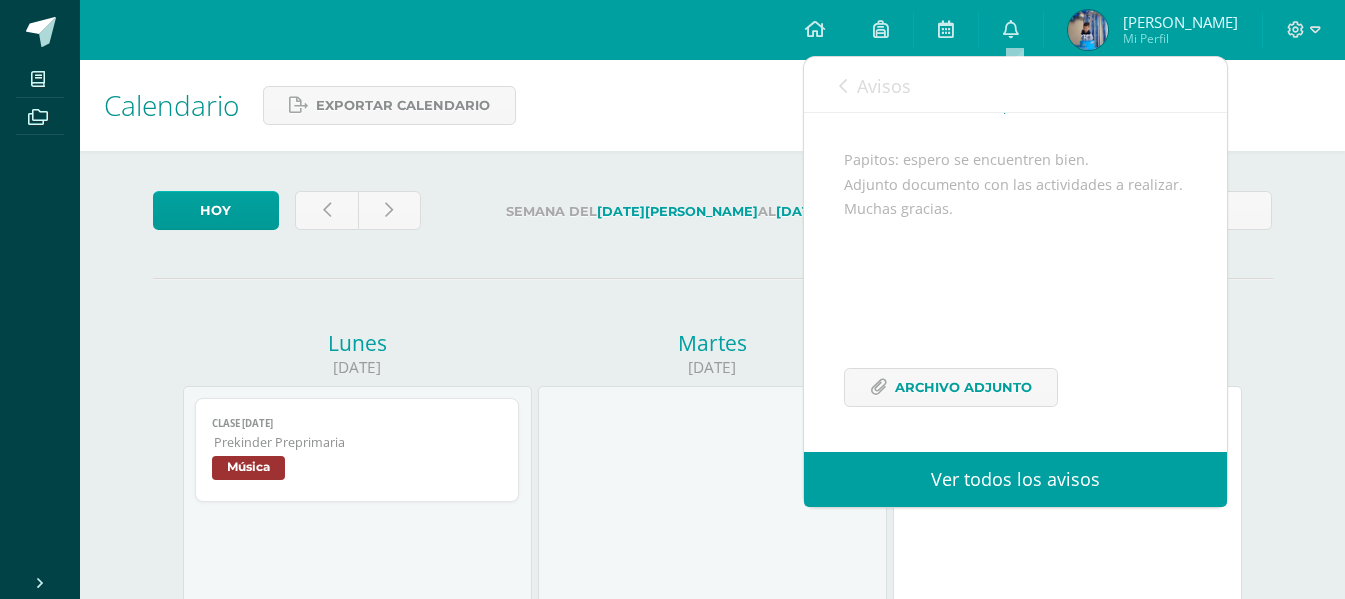 scroll, scrollTop: 223, scrollLeft: 0, axis: vertical 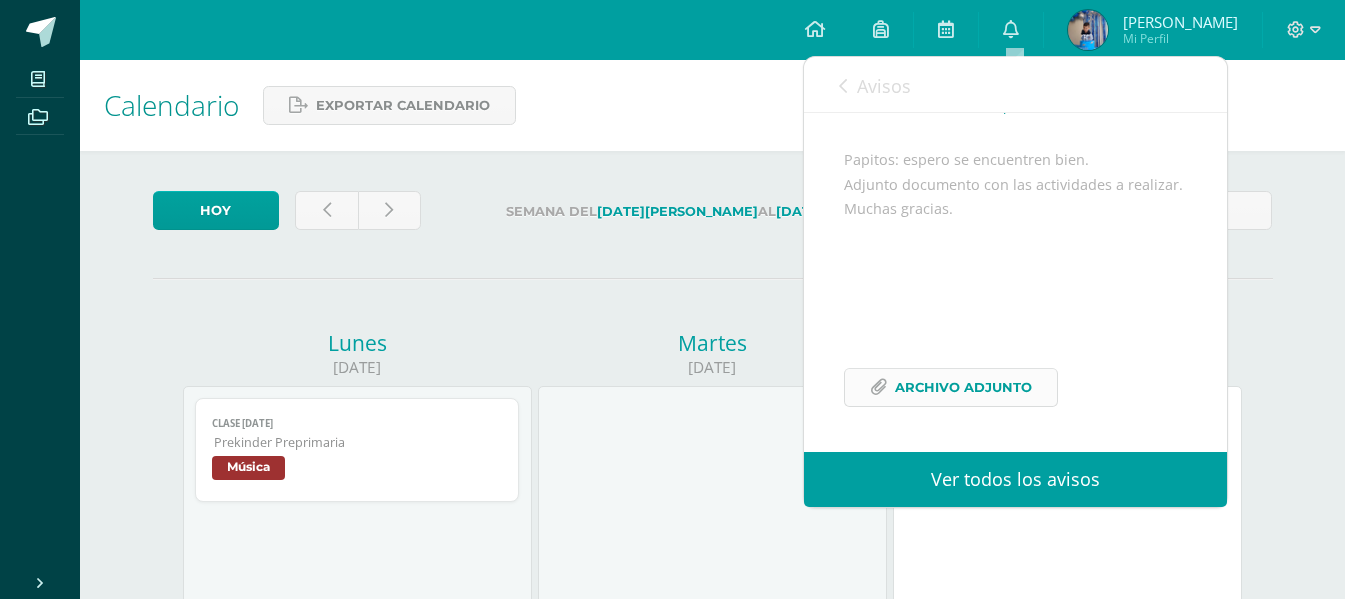 click on "Archivo Adjunto" at bounding box center [963, 387] 